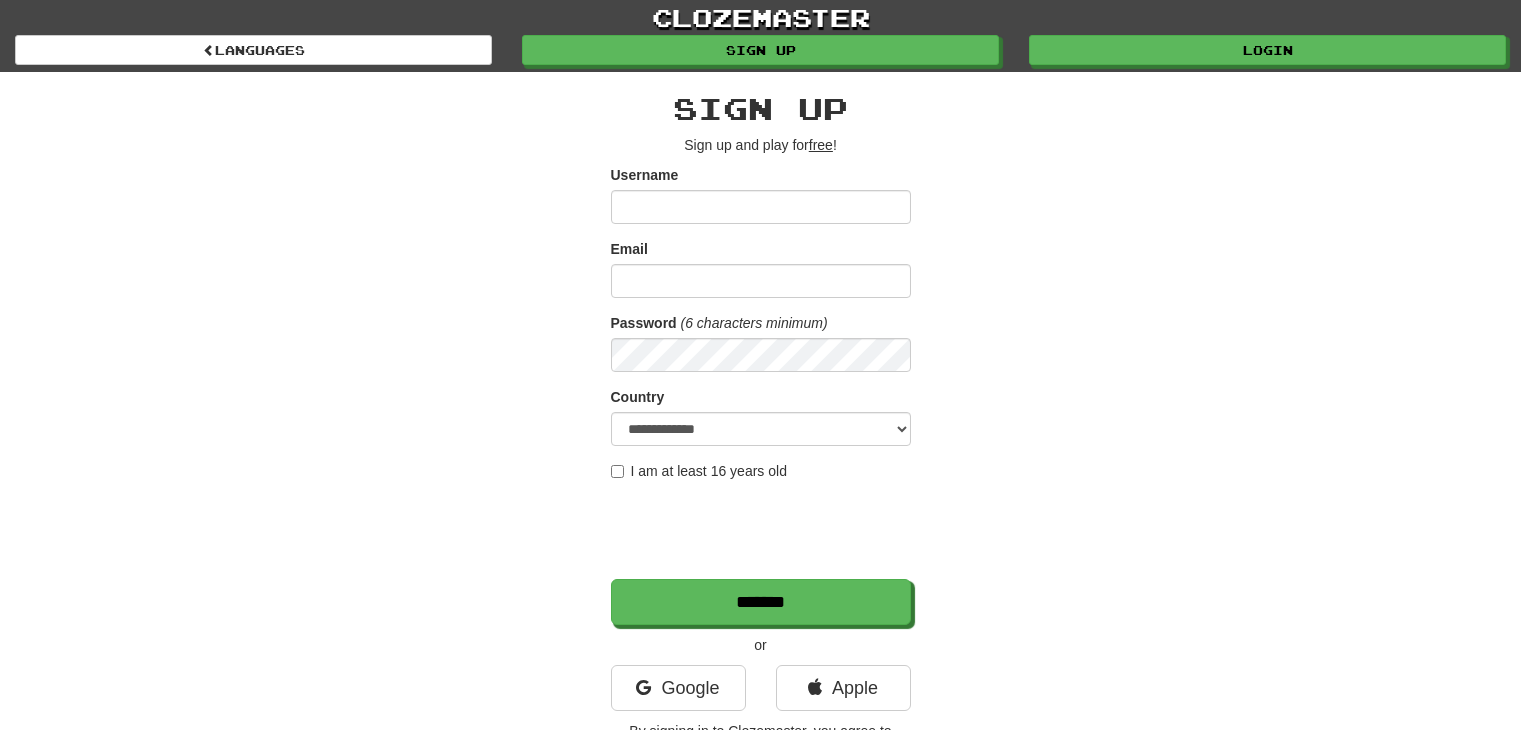 scroll, scrollTop: 0, scrollLeft: 0, axis: both 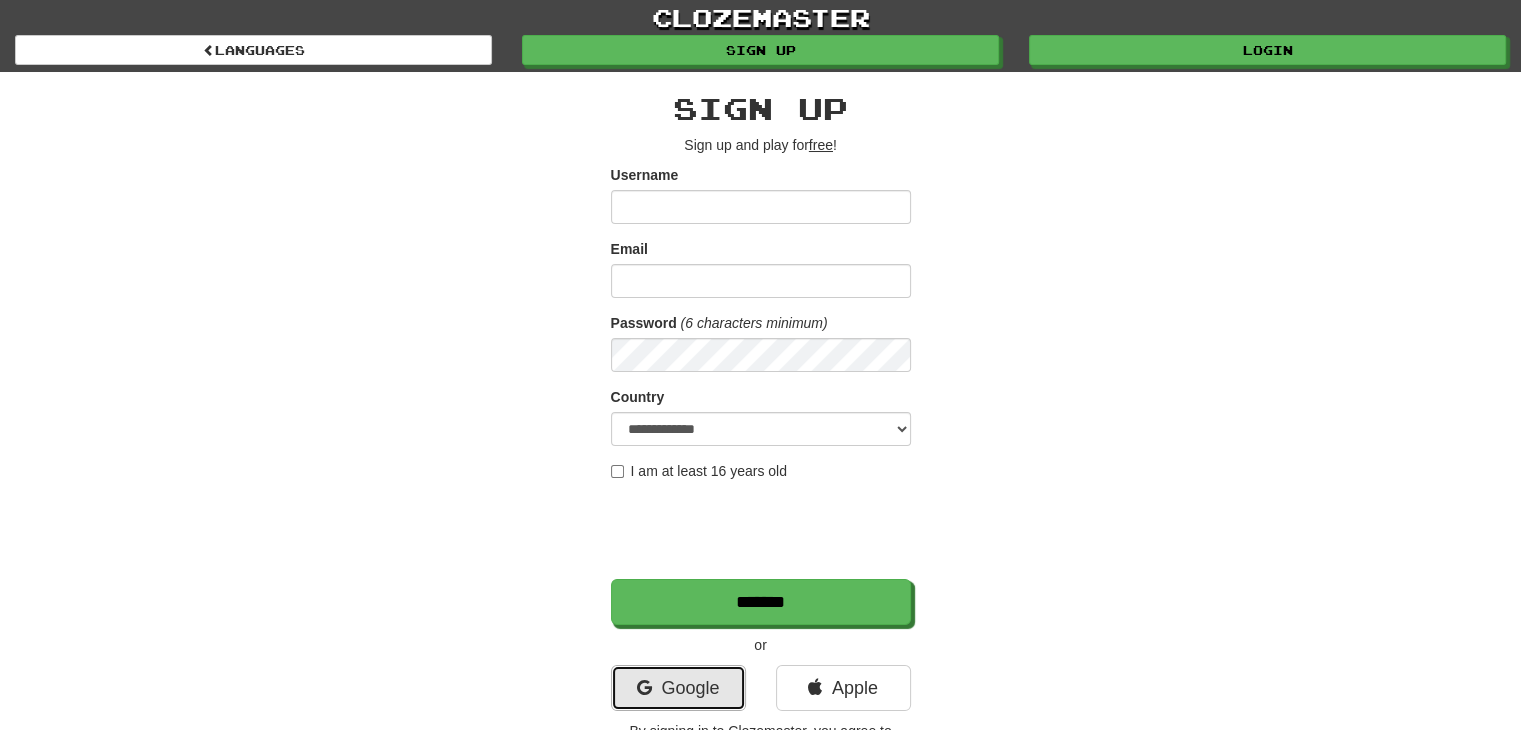 click on "Google" at bounding box center [678, 688] 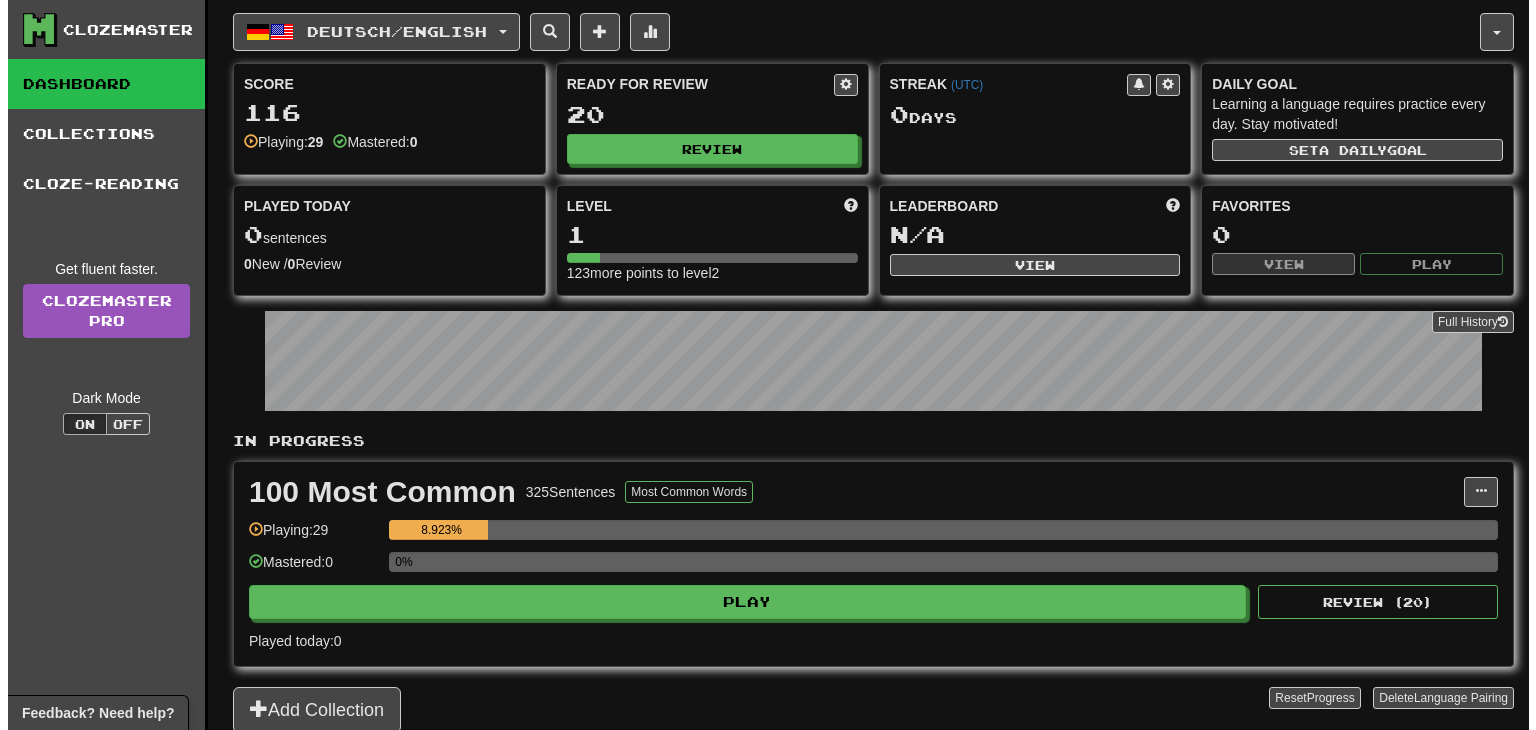 scroll, scrollTop: 0, scrollLeft: 0, axis: both 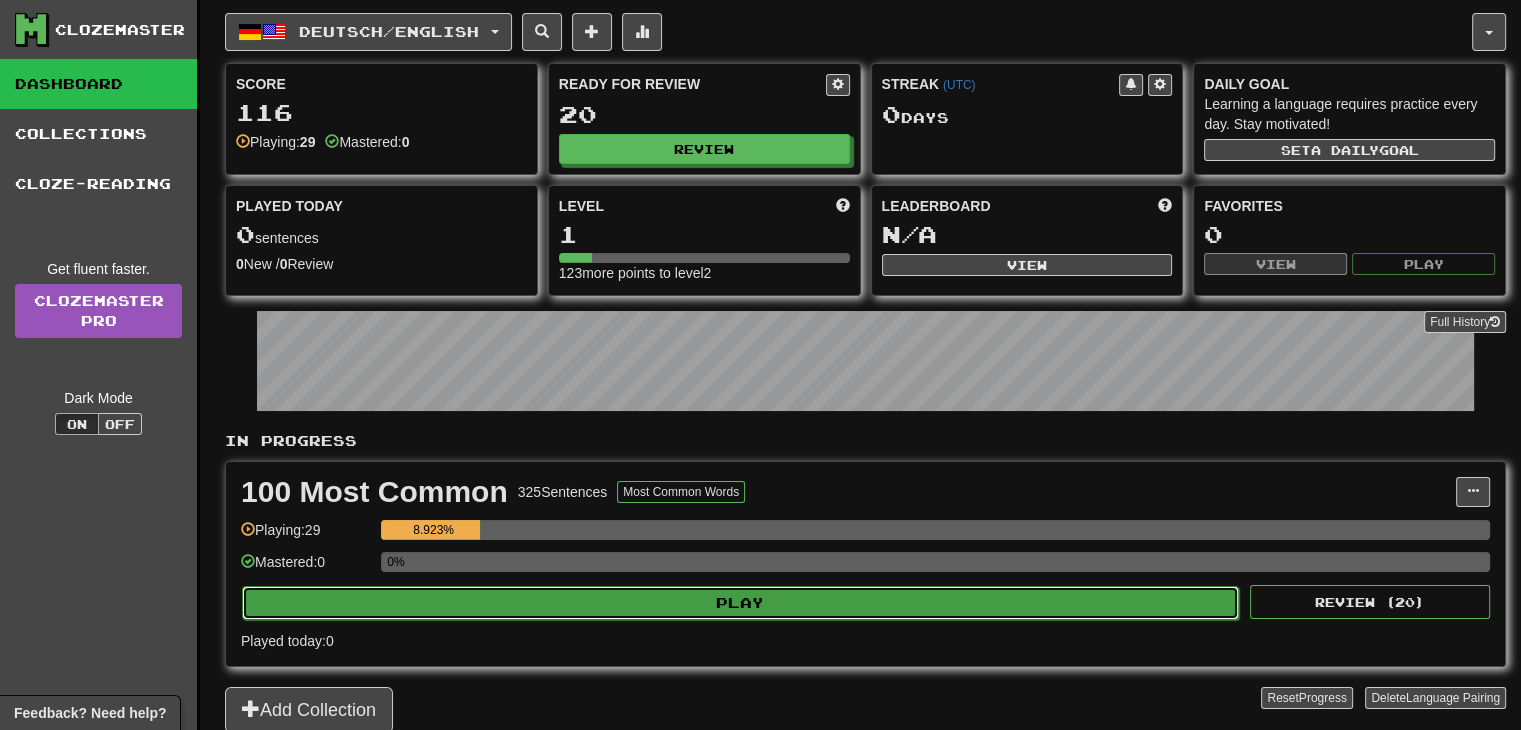 click on "Play" at bounding box center (740, 603) 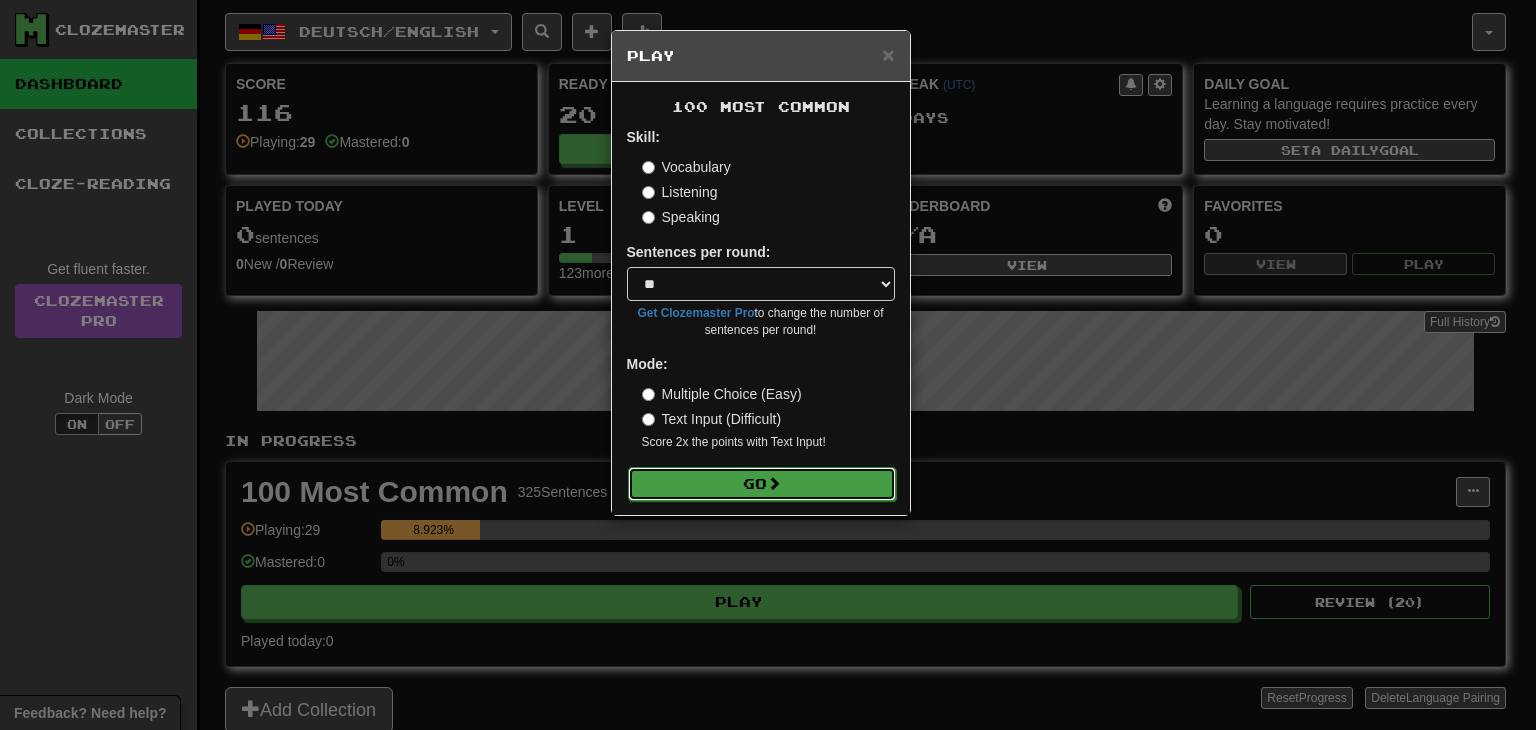 click on "Go" at bounding box center [762, 484] 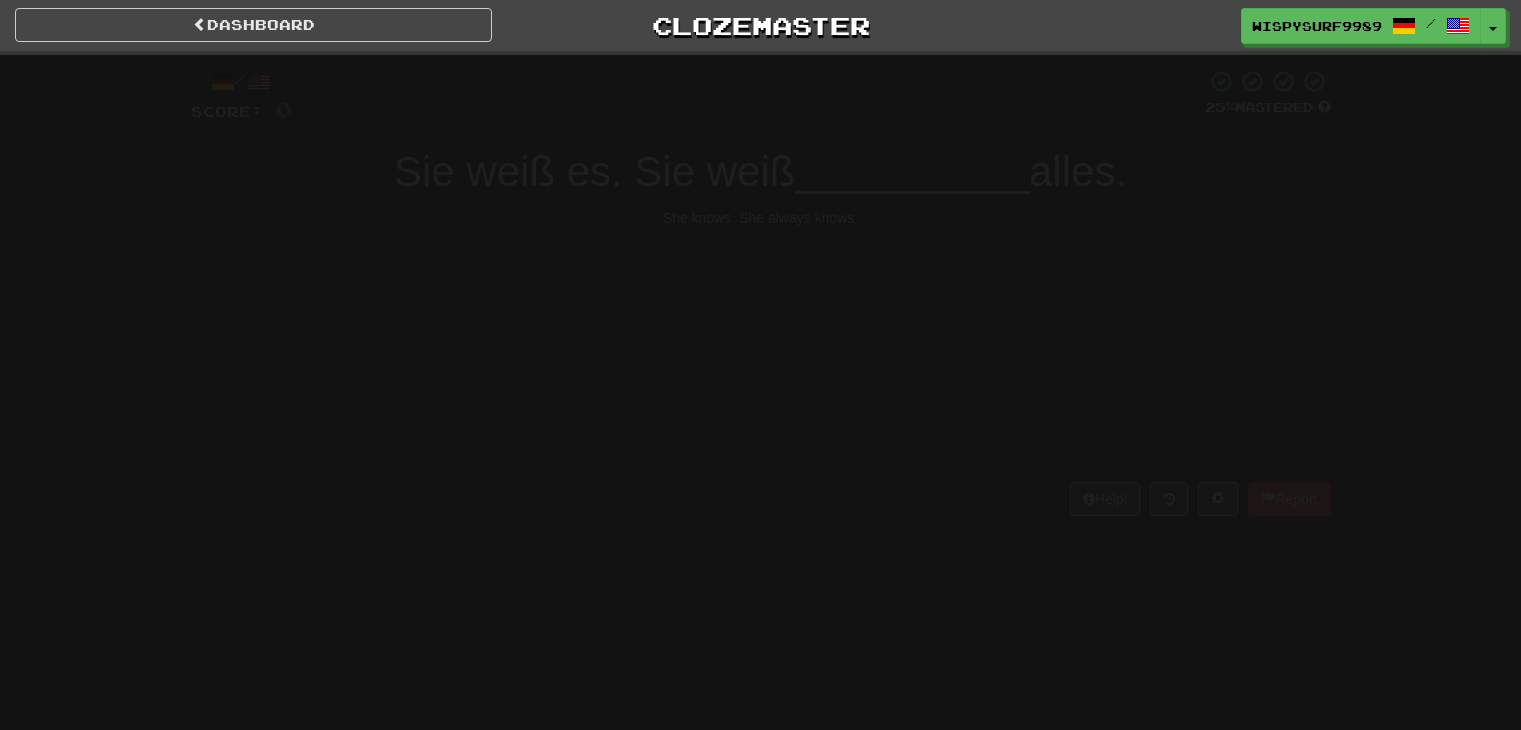 scroll, scrollTop: 0, scrollLeft: 0, axis: both 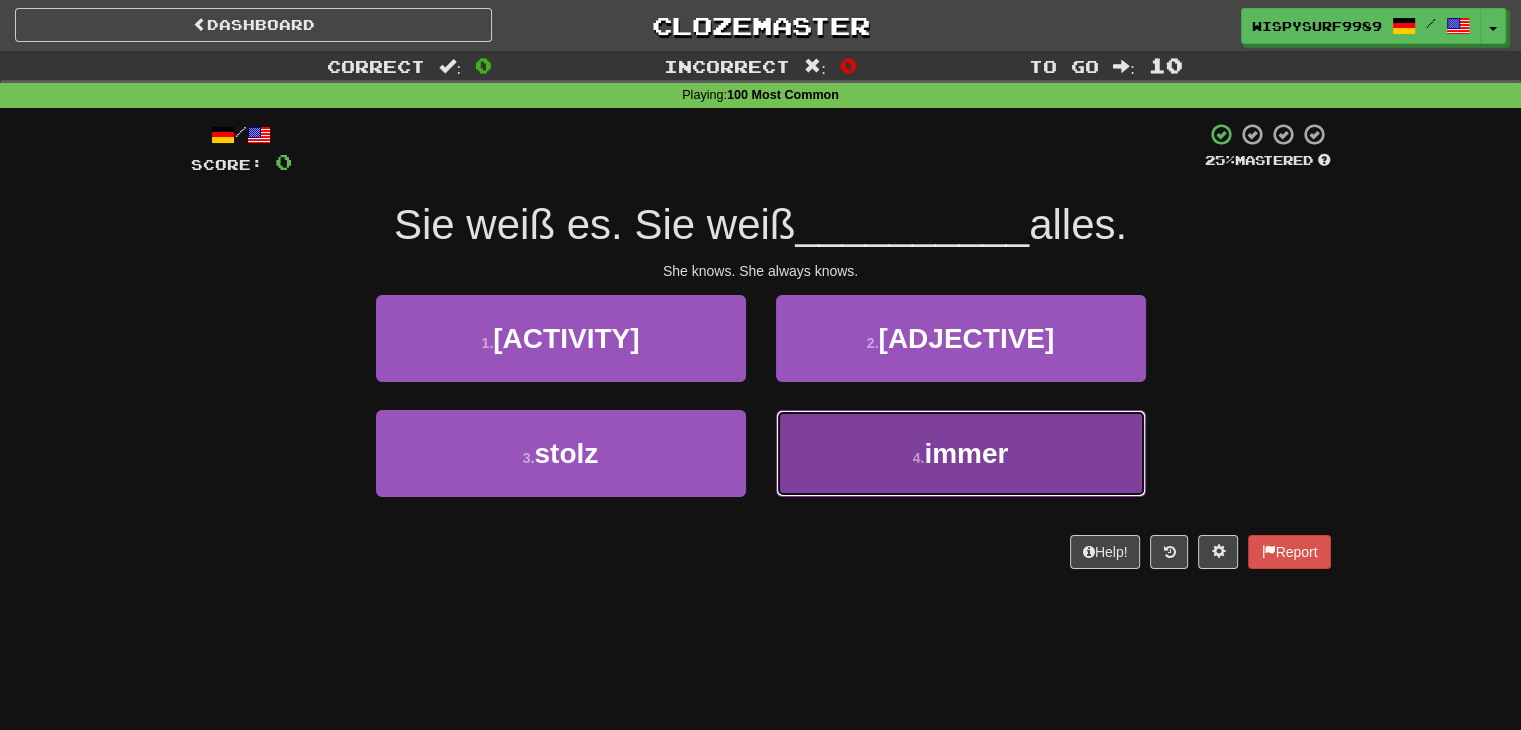 click on "4 .  immer" at bounding box center (961, 453) 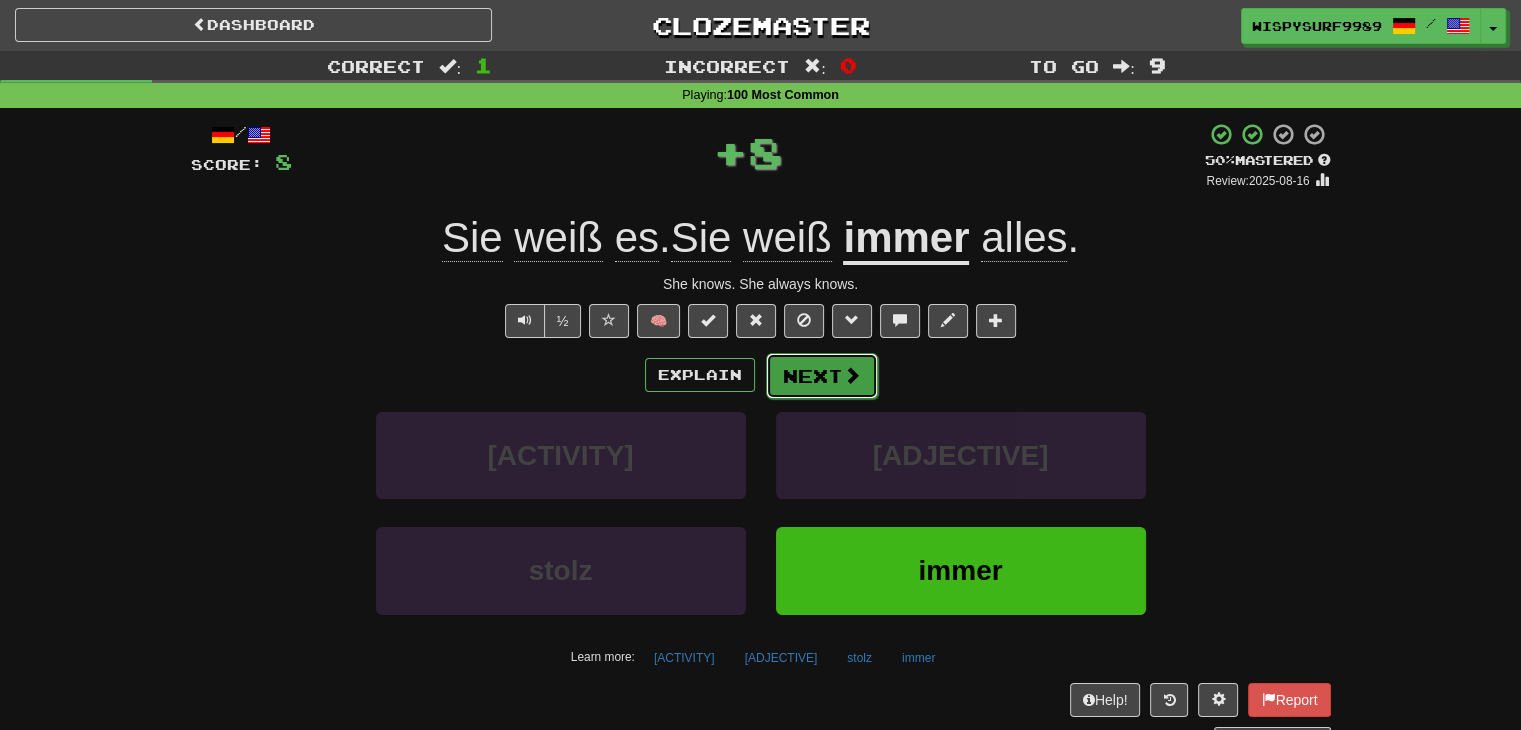 click on "Next" at bounding box center (822, 376) 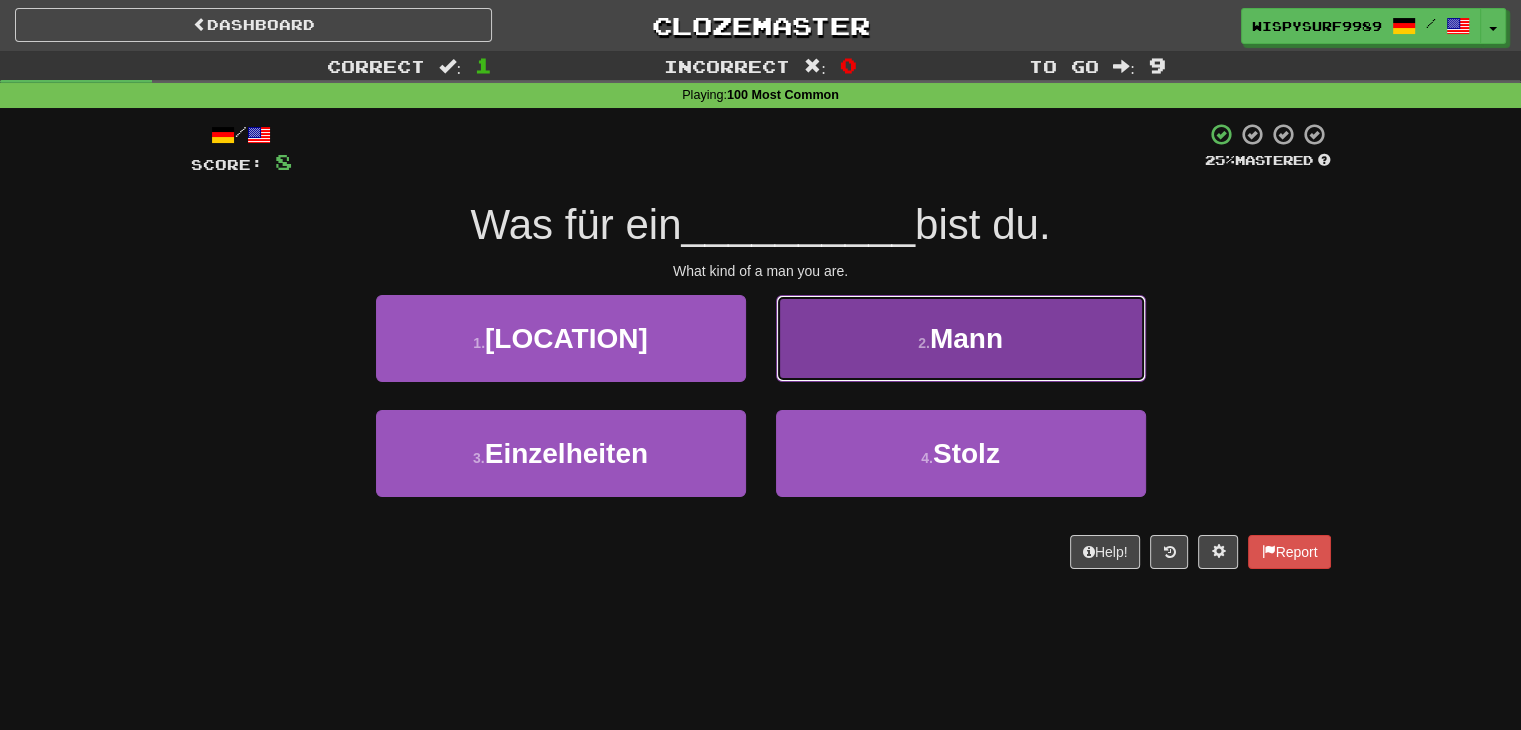 click on "2 .  Mann" at bounding box center [961, 338] 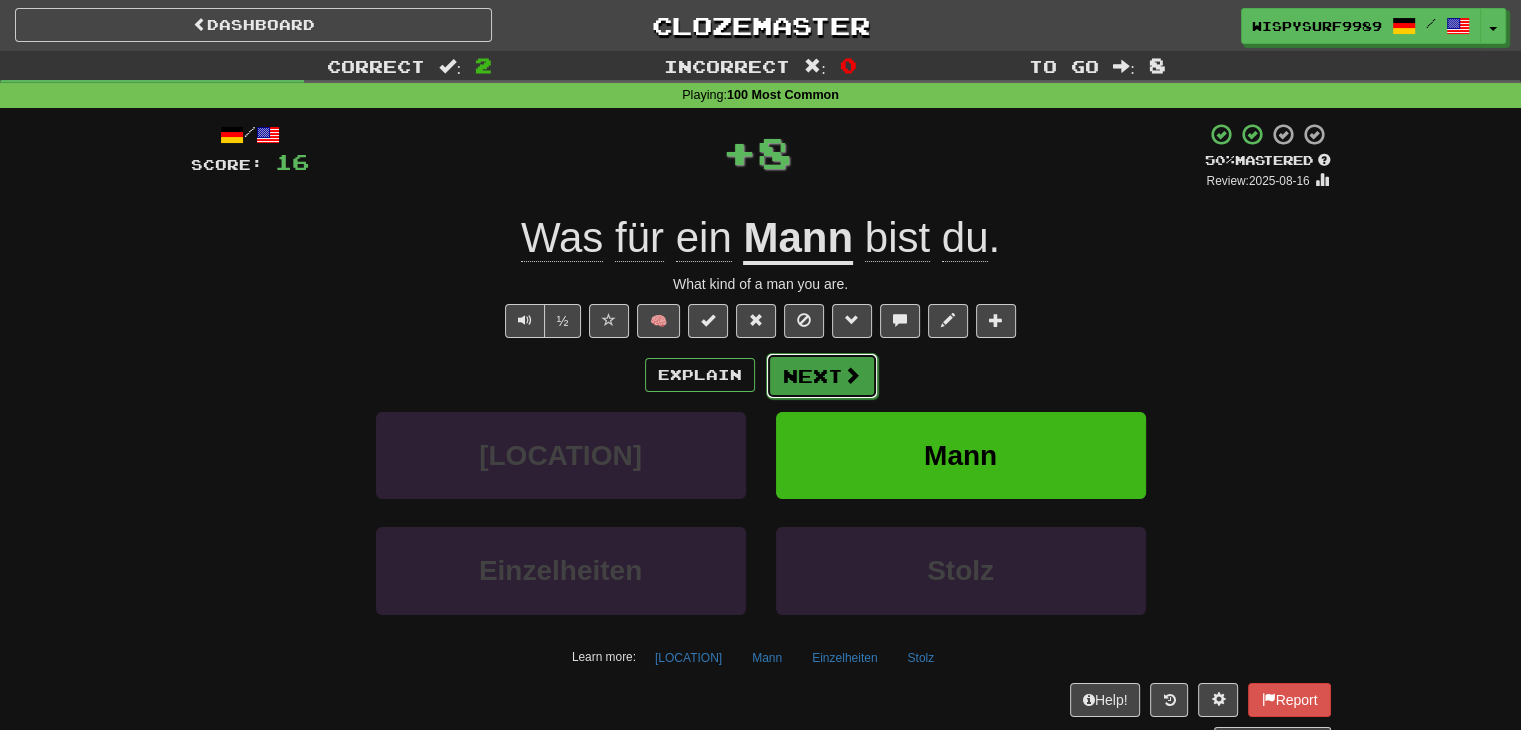 click on "Next" at bounding box center [822, 376] 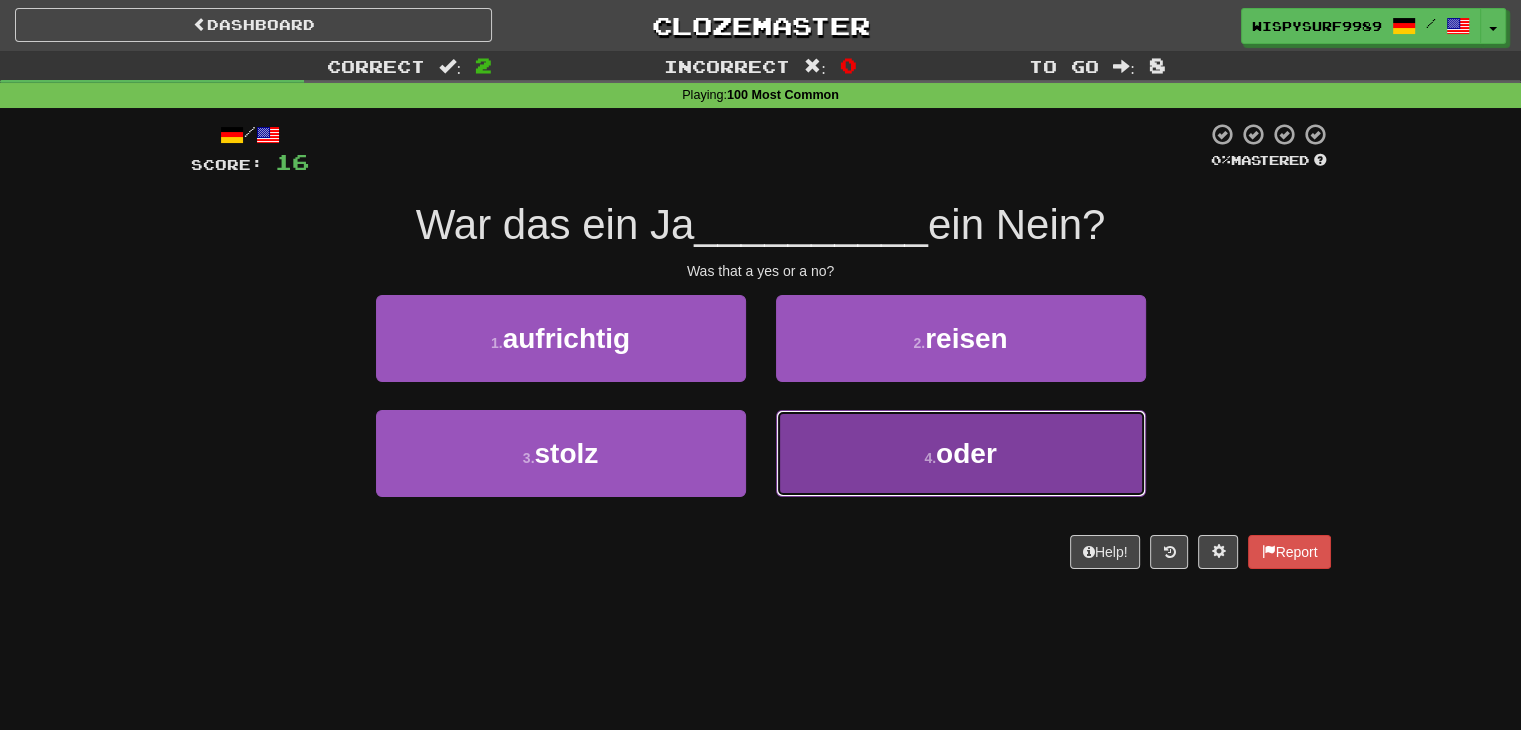 click on "4 .  oder" at bounding box center [961, 453] 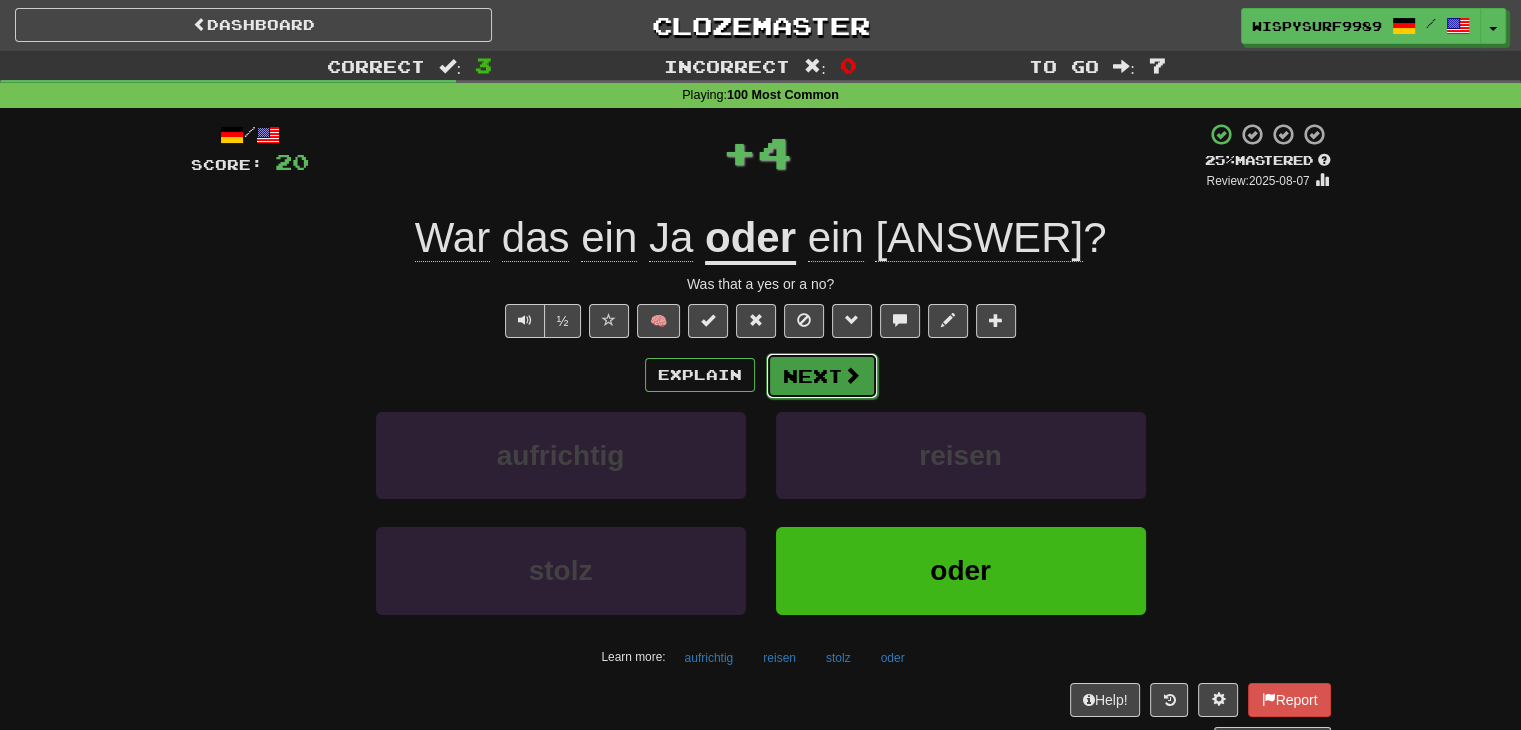 click at bounding box center (852, 375) 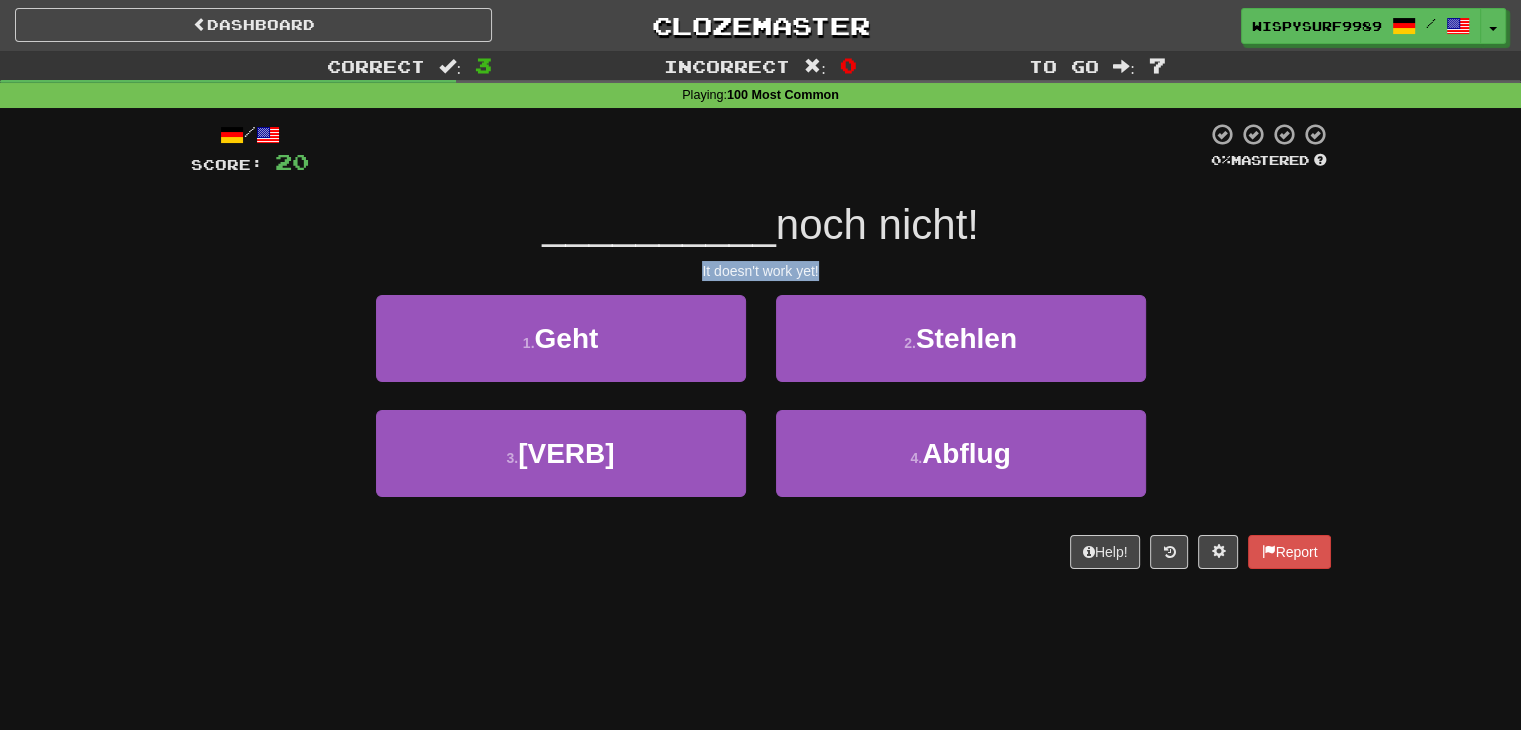 drag, startPoint x: 700, startPoint y: 270, endPoint x: 820, endPoint y: 261, distance: 120.33703 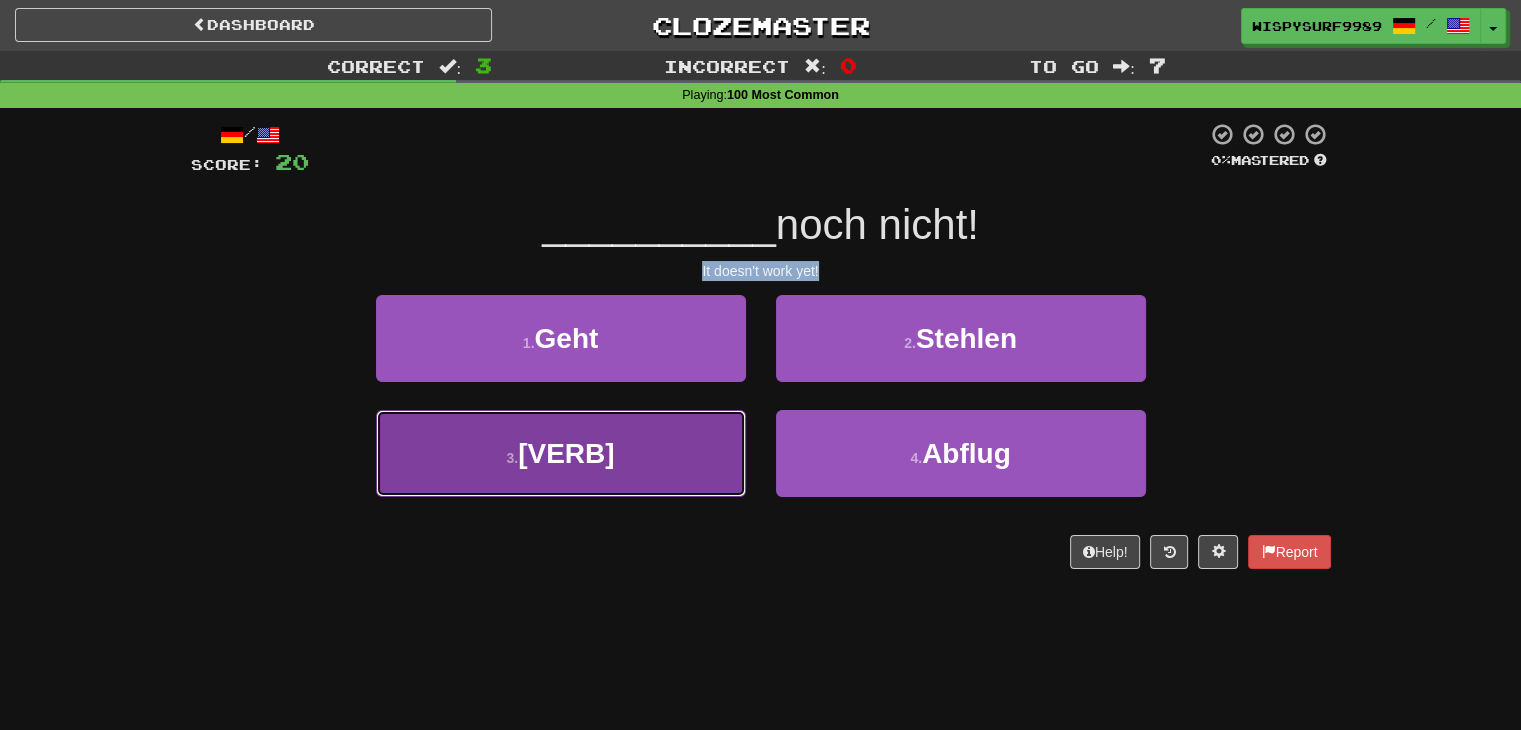 click on "[VERB]" at bounding box center (566, 453) 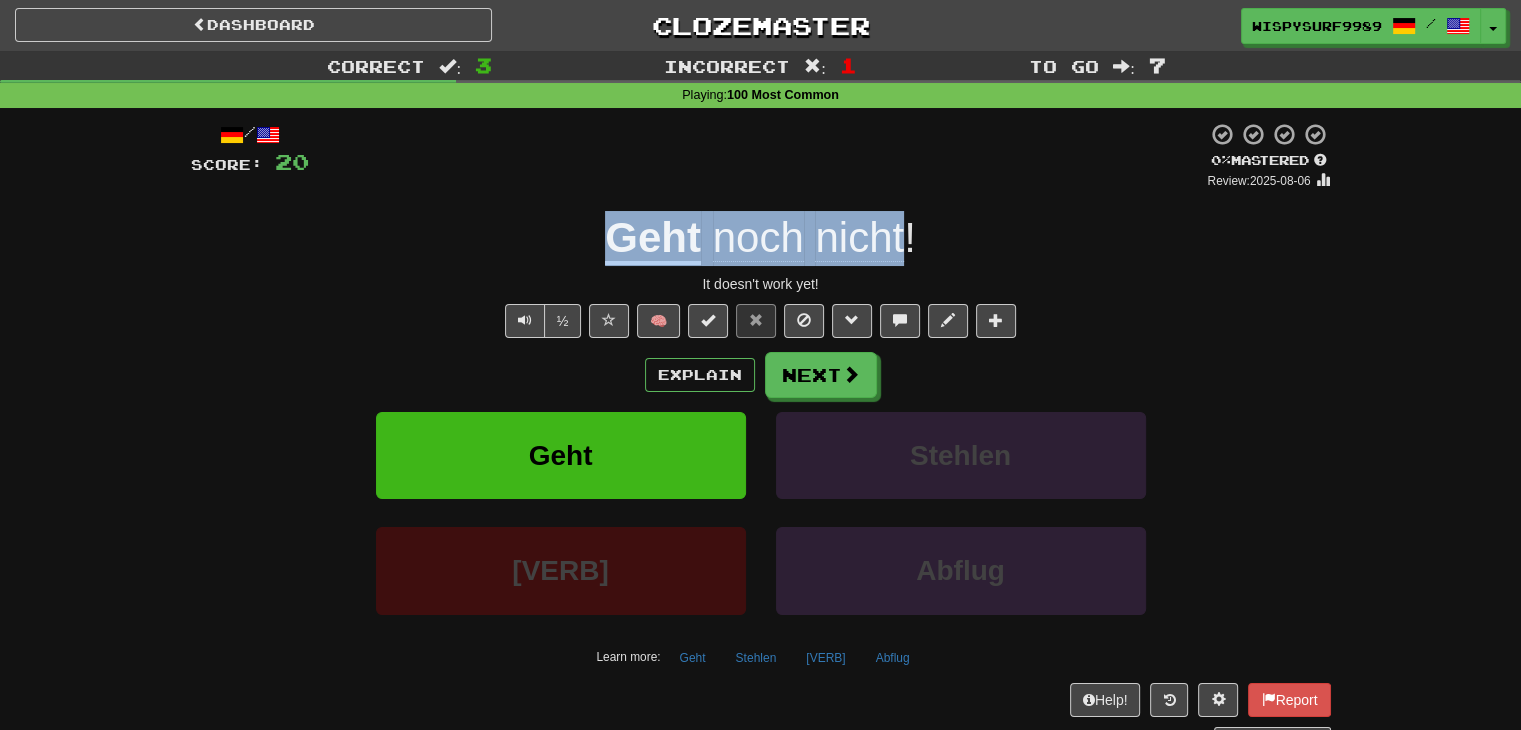 drag, startPoint x: 589, startPoint y: 226, endPoint x: 905, endPoint y: 229, distance: 316.01425 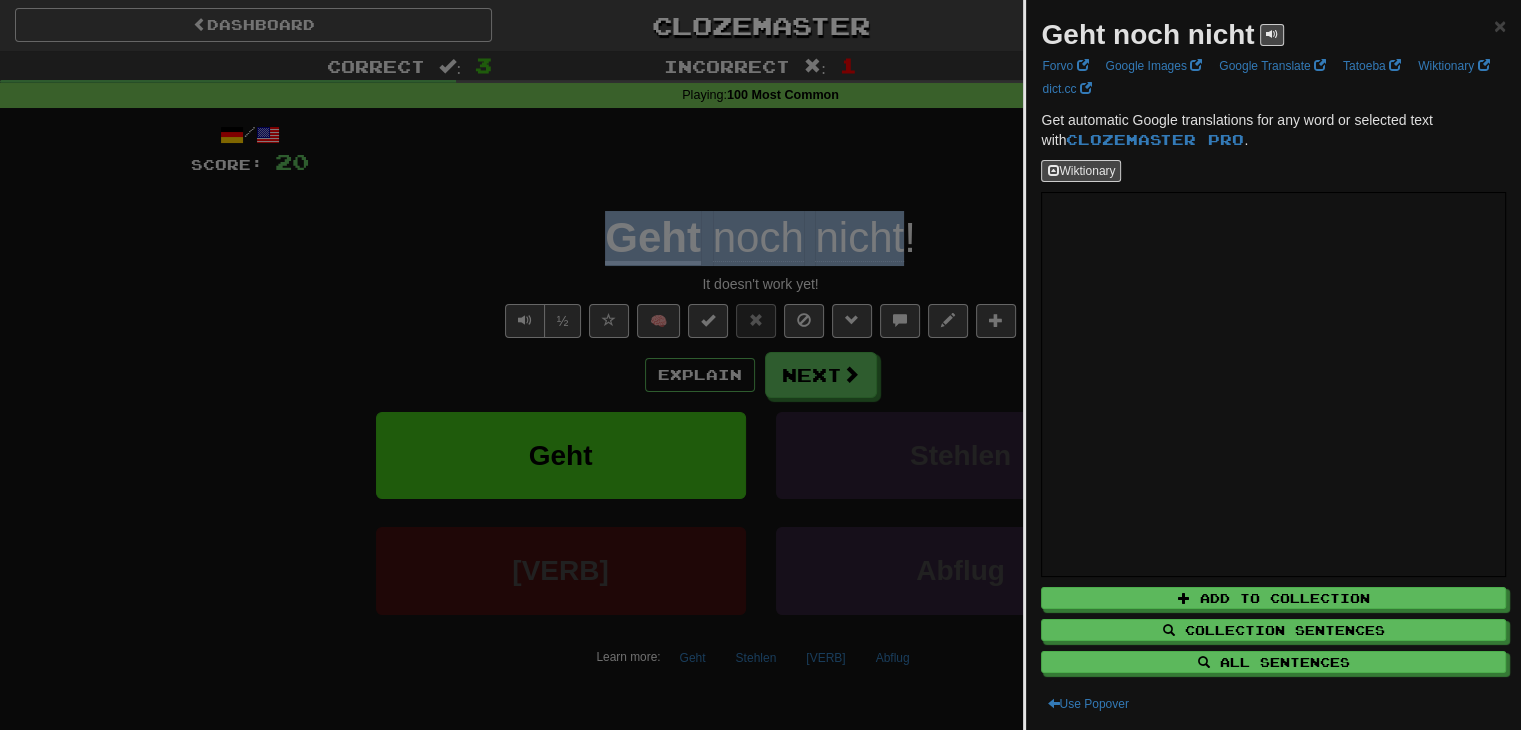 copy on "Geht   noch   nicht" 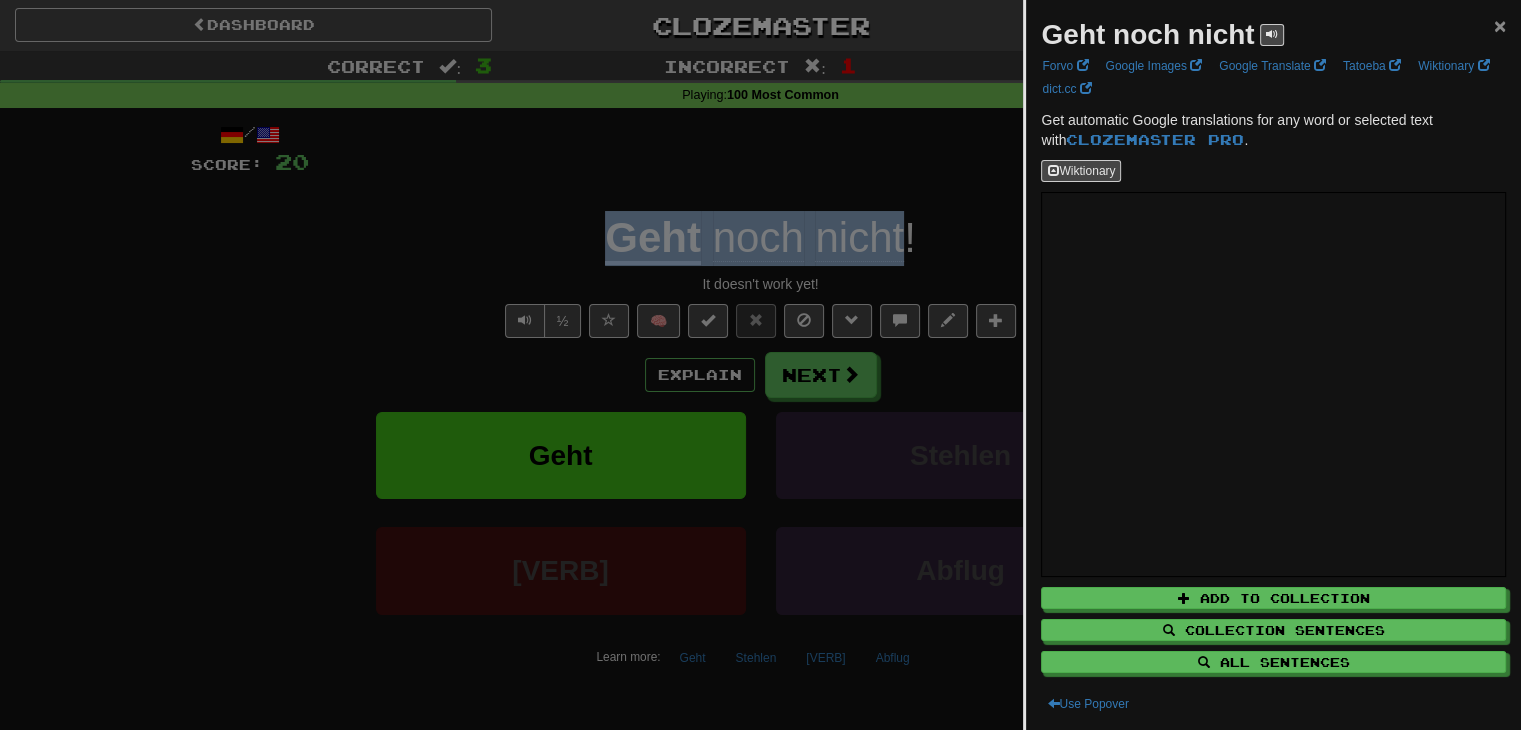 click on "×" at bounding box center (1500, 25) 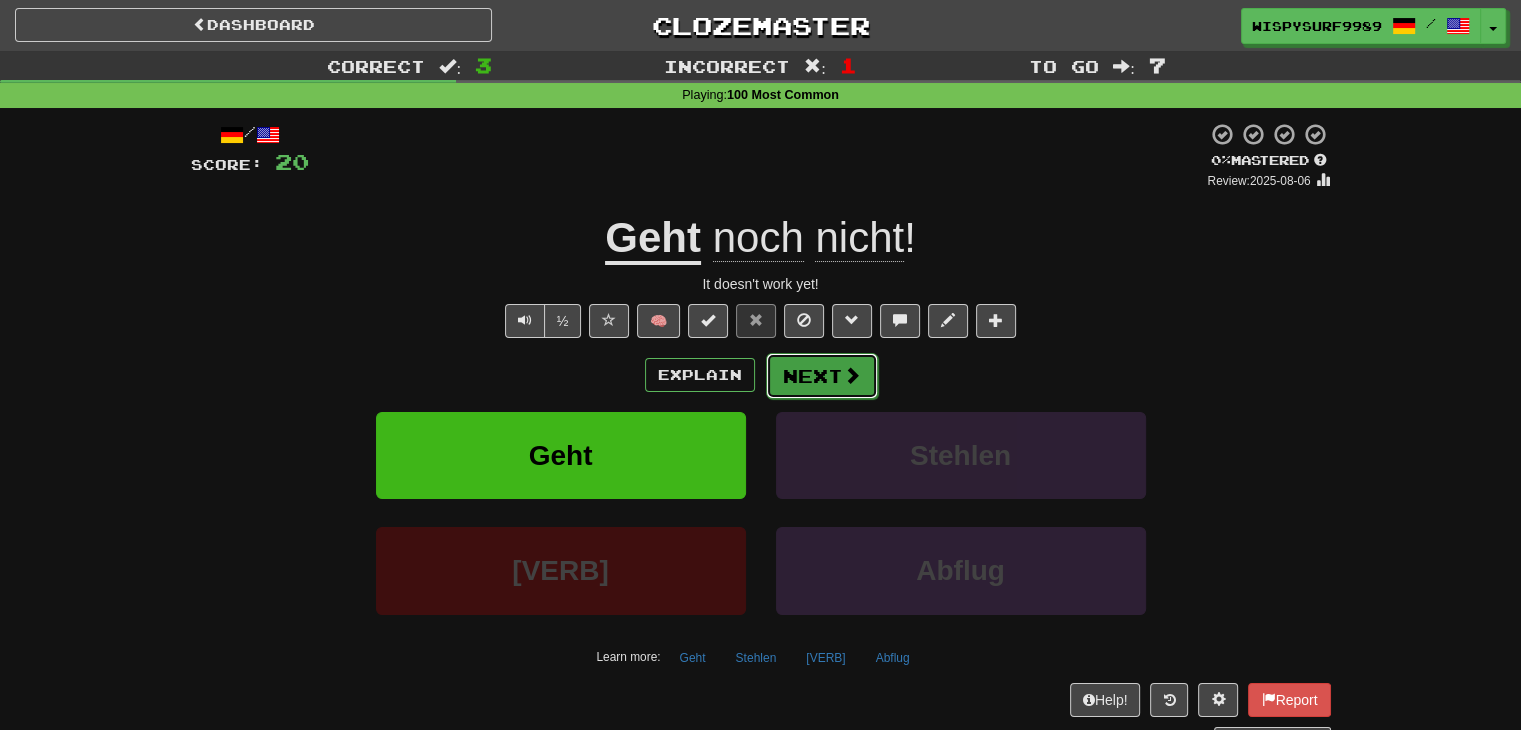 click on "Next" at bounding box center (822, 376) 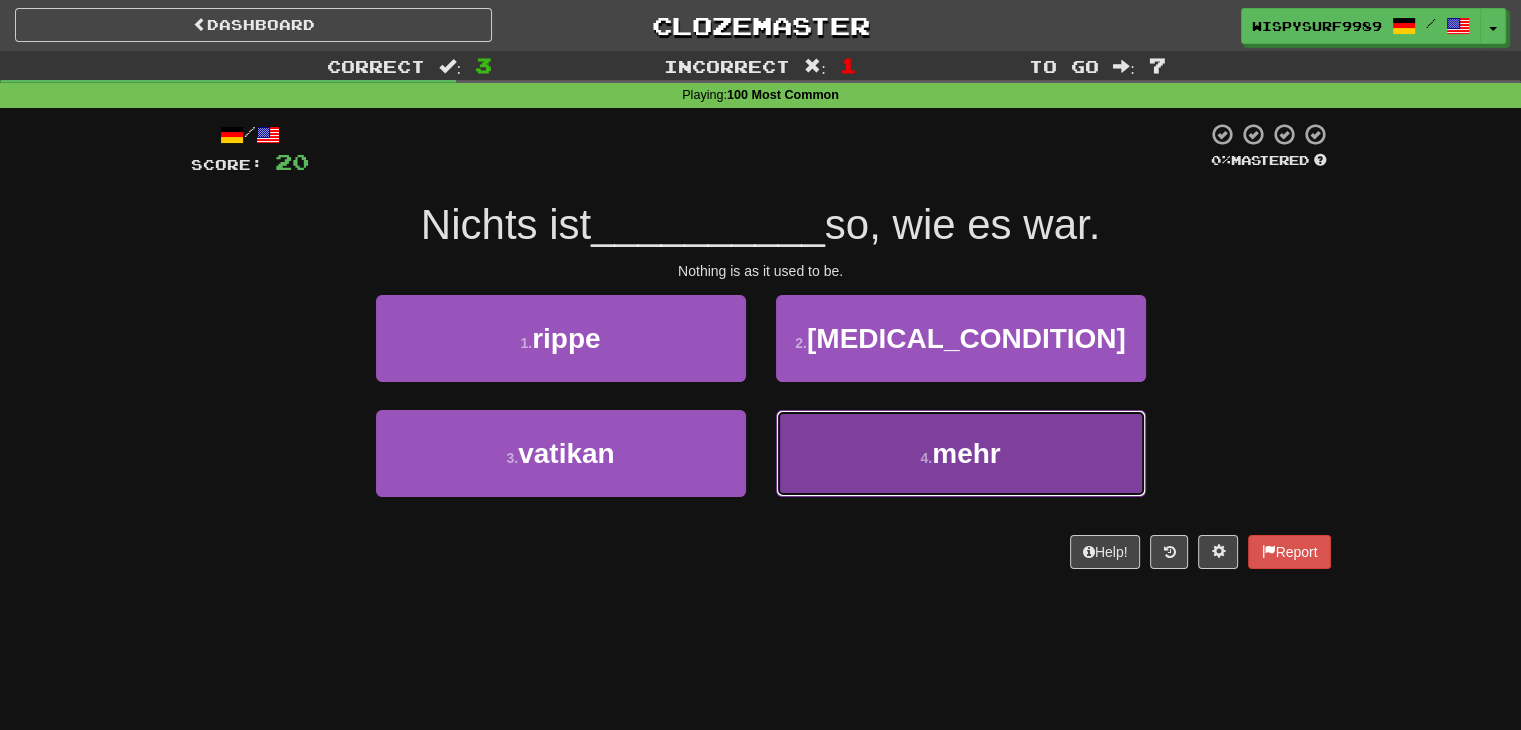 click on "4 .  mehr" at bounding box center [961, 453] 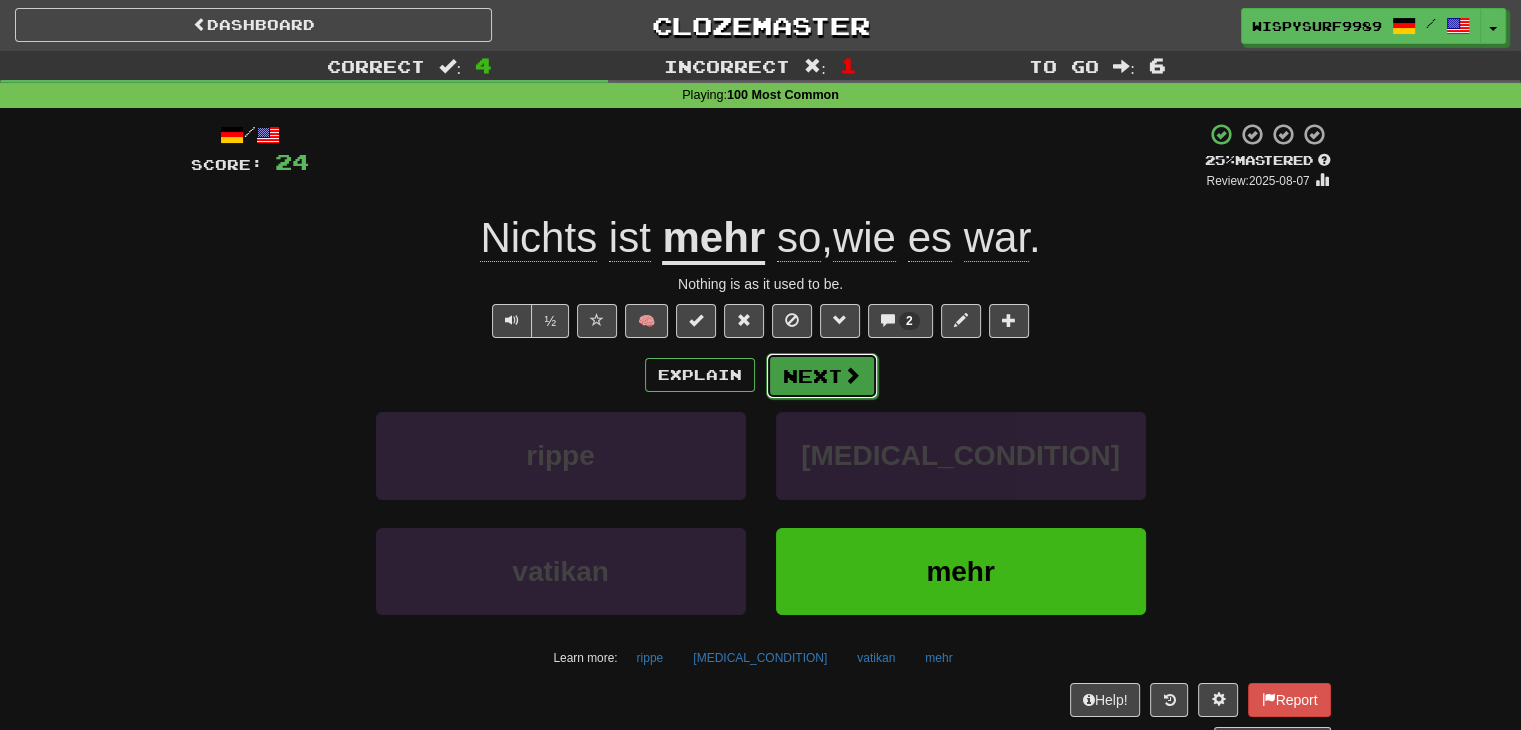 click at bounding box center [852, 375] 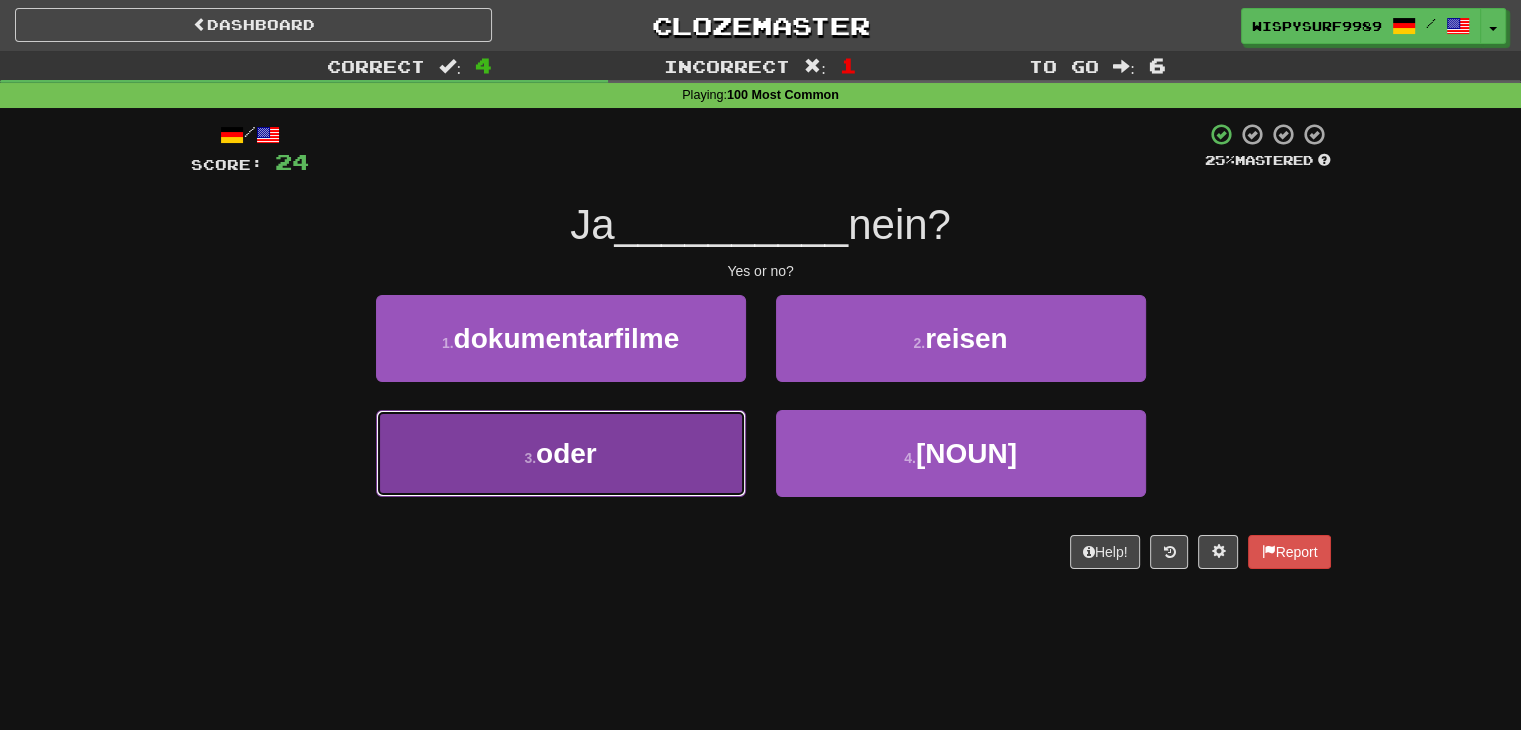 click on "3 .  oder" at bounding box center (561, 453) 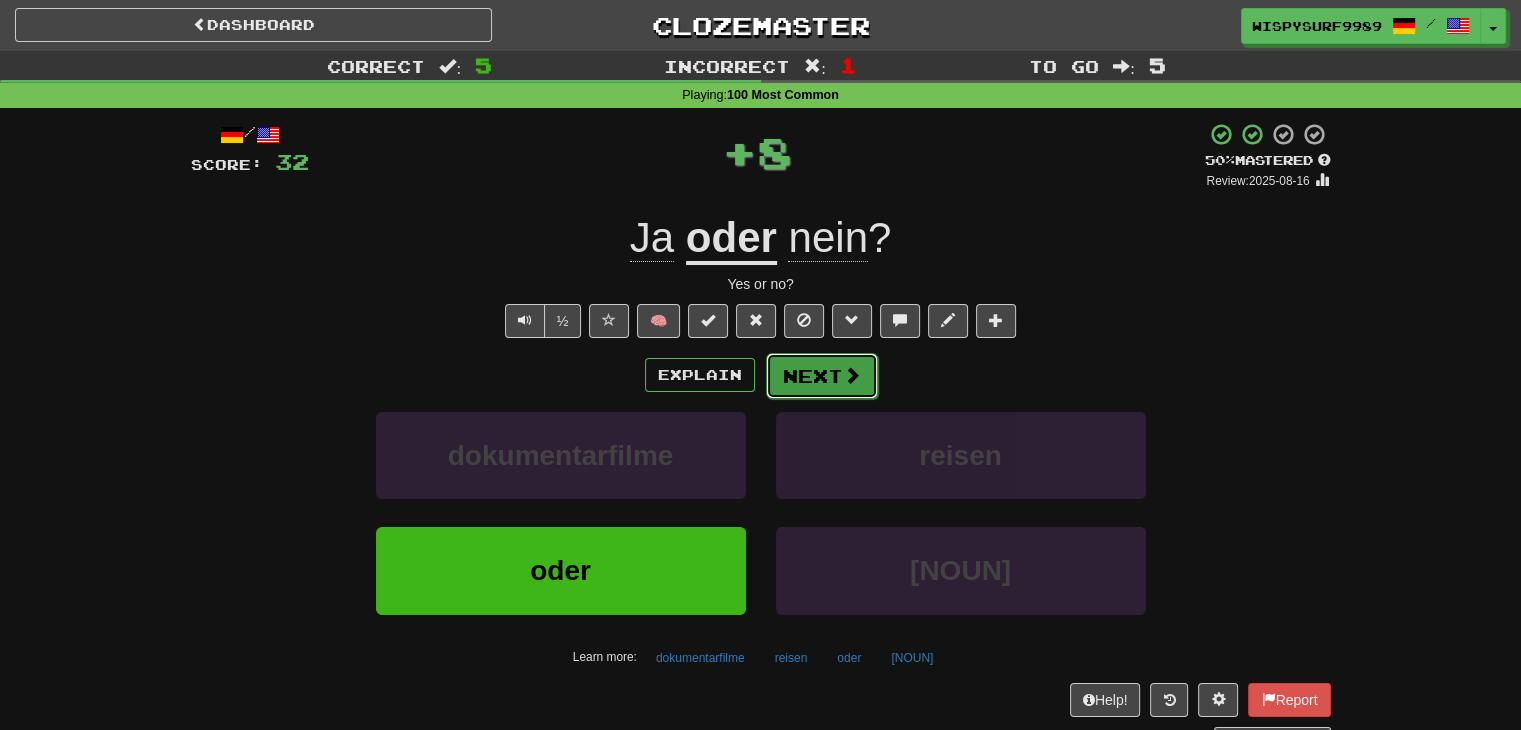 click on "Next" at bounding box center [822, 376] 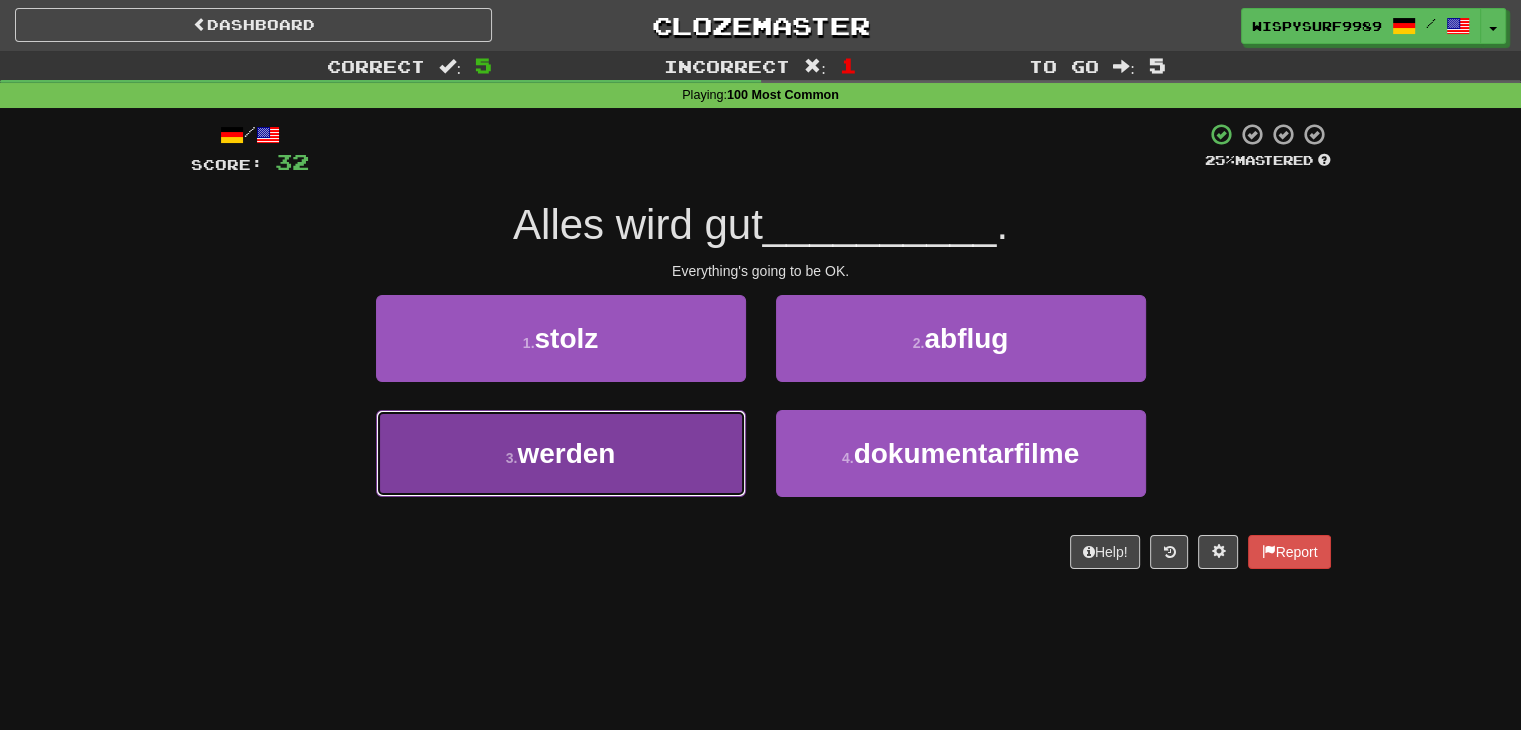 click on "3 .  werden" at bounding box center [561, 453] 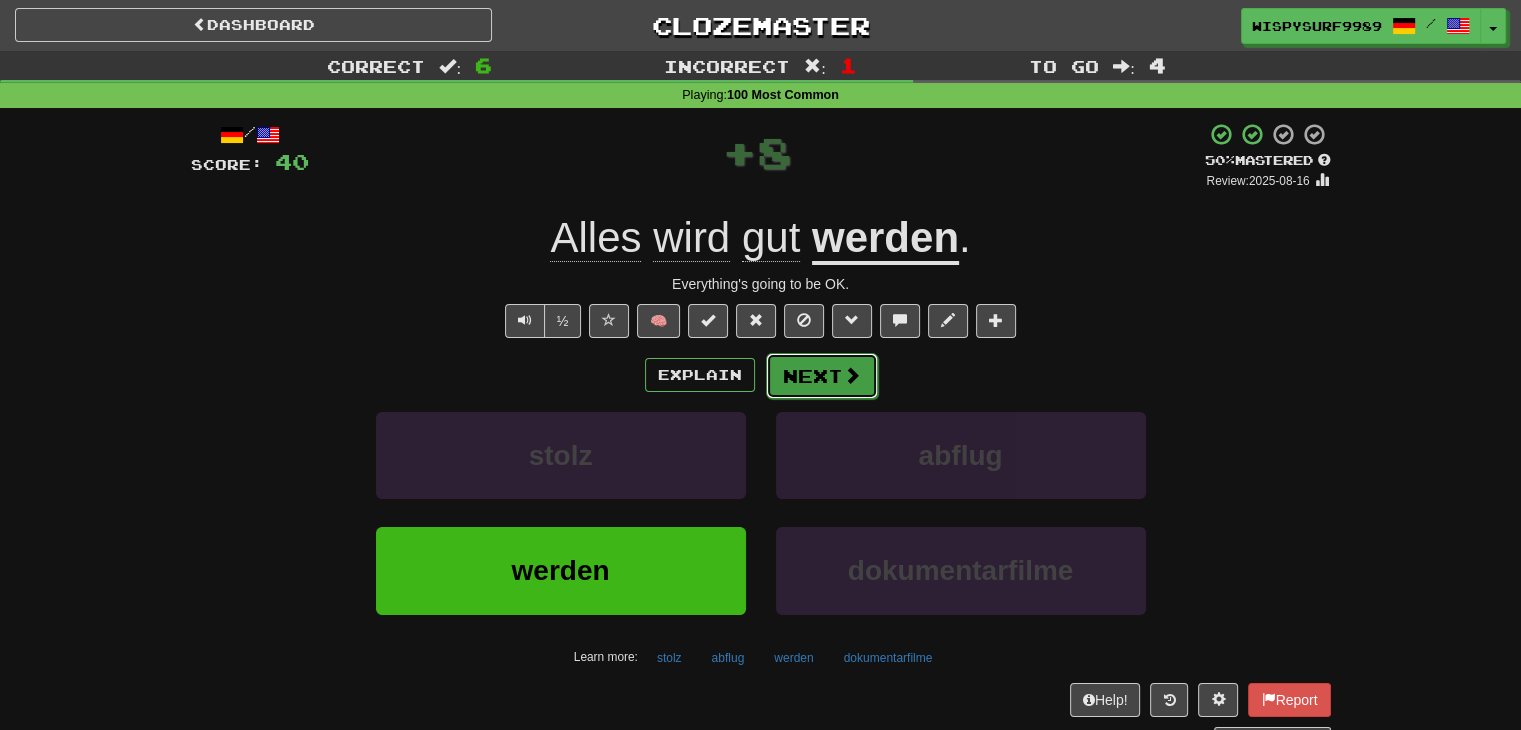click on "Next" at bounding box center [822, 376] 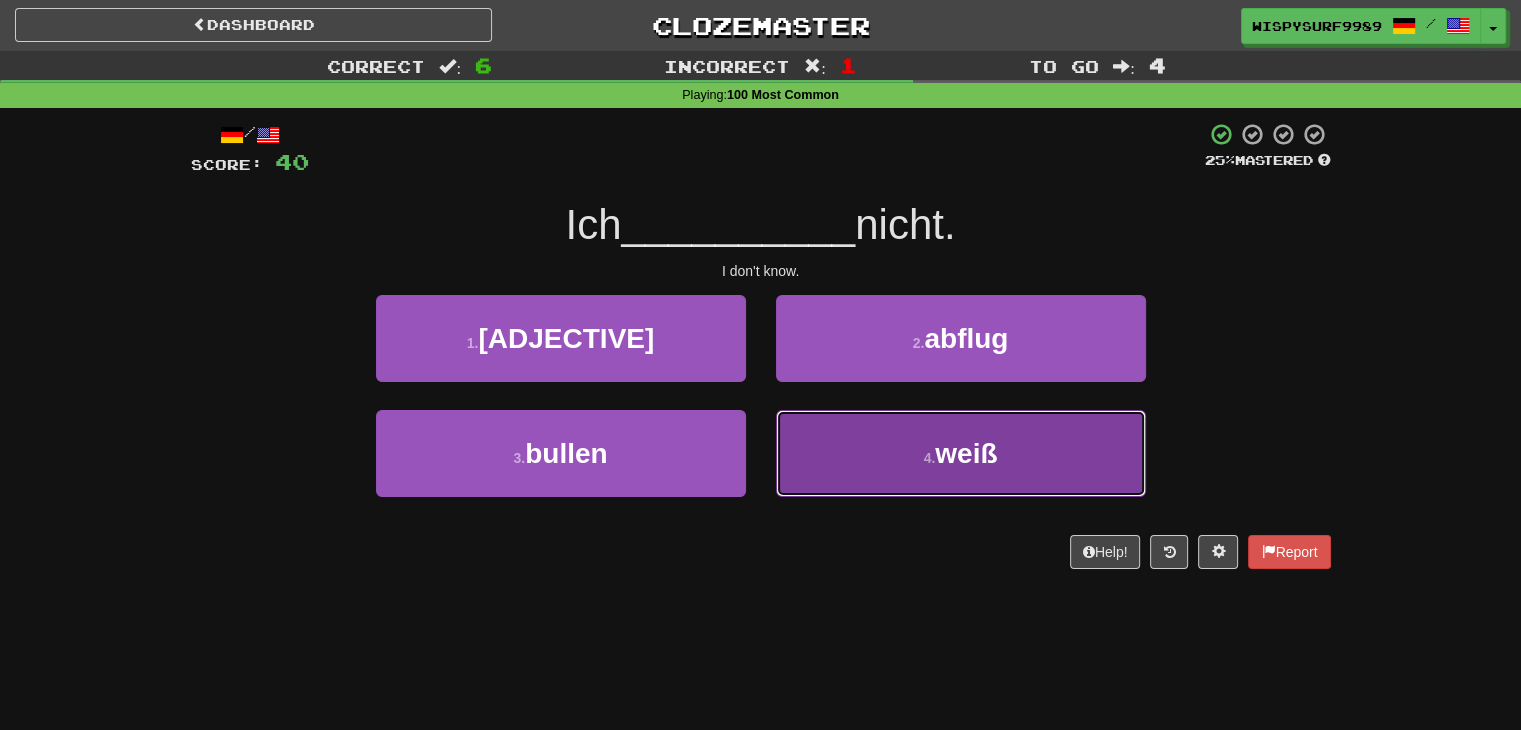 click on "4 .  weiß" at bounding box center [961, 453] 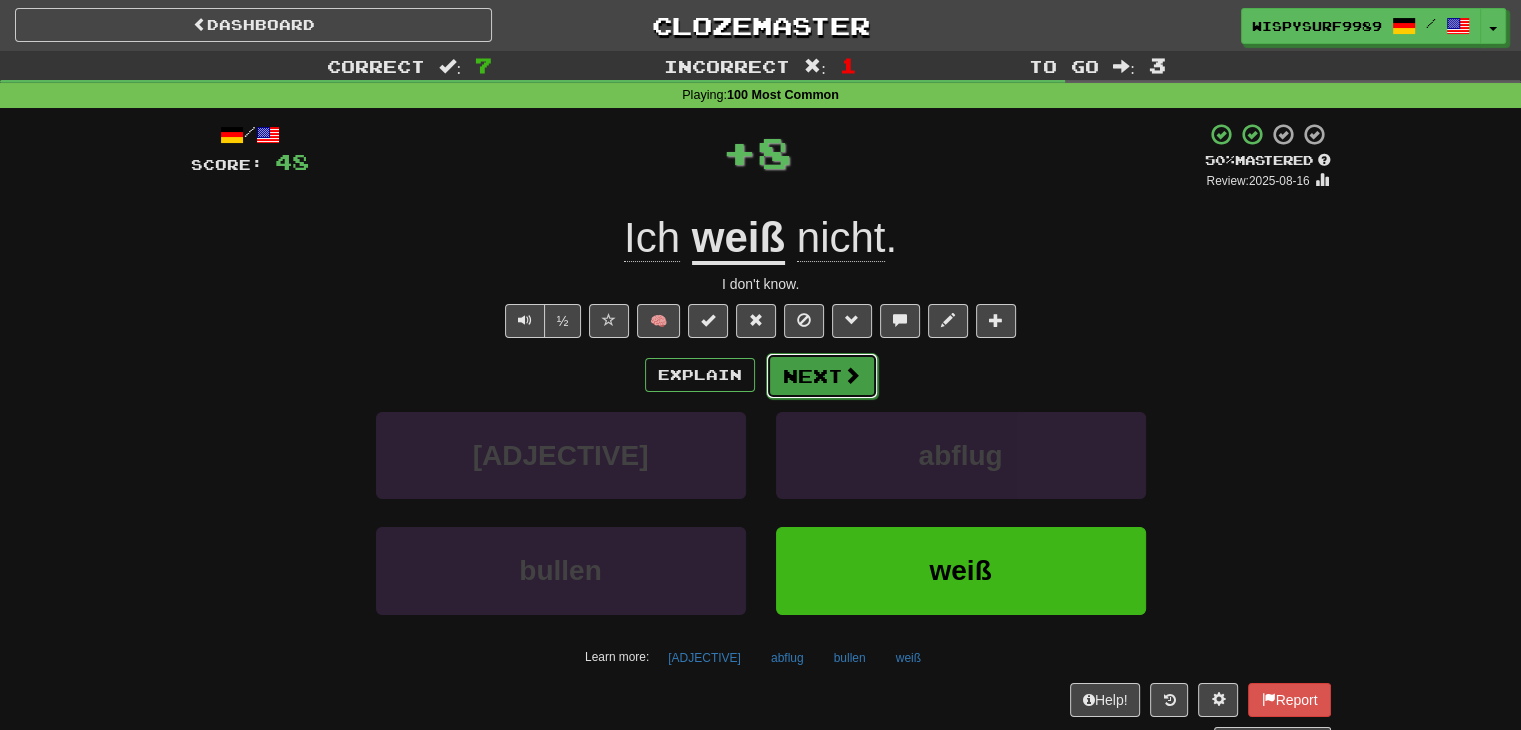 click on "Next" at bounding box center (822, 376) 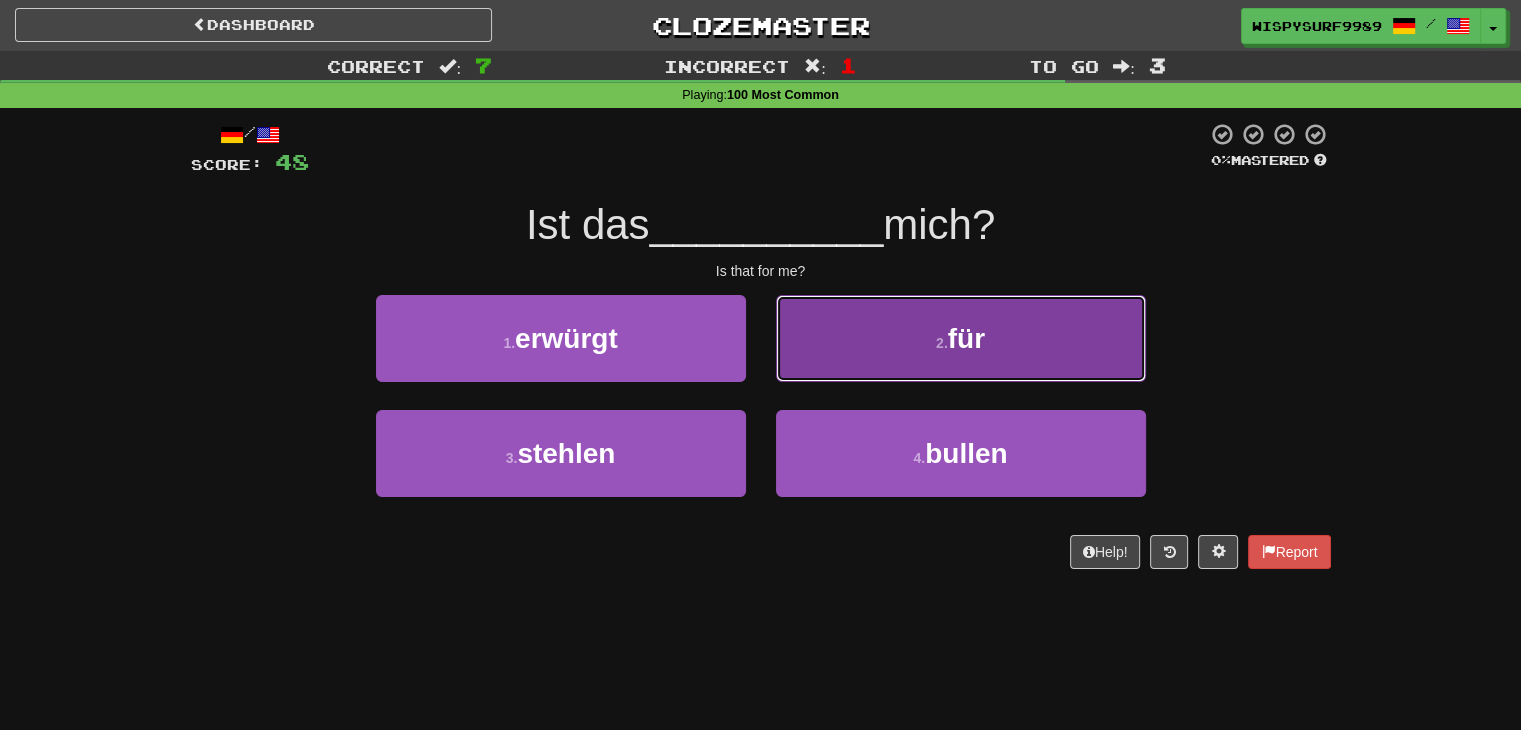 click on "2 .  für" at bounding box center (961, 338) 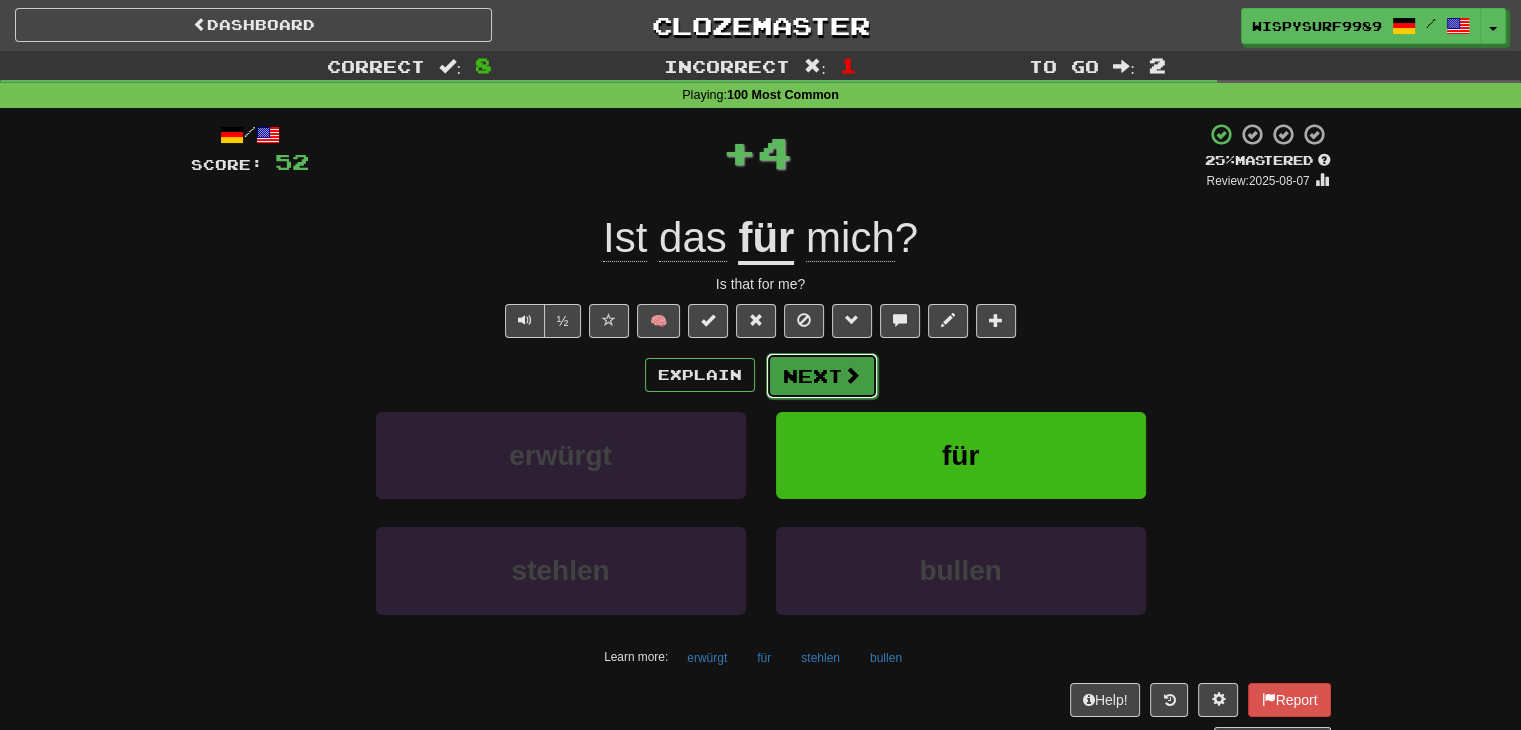 click on "Next" at bounding box center [822, 376] 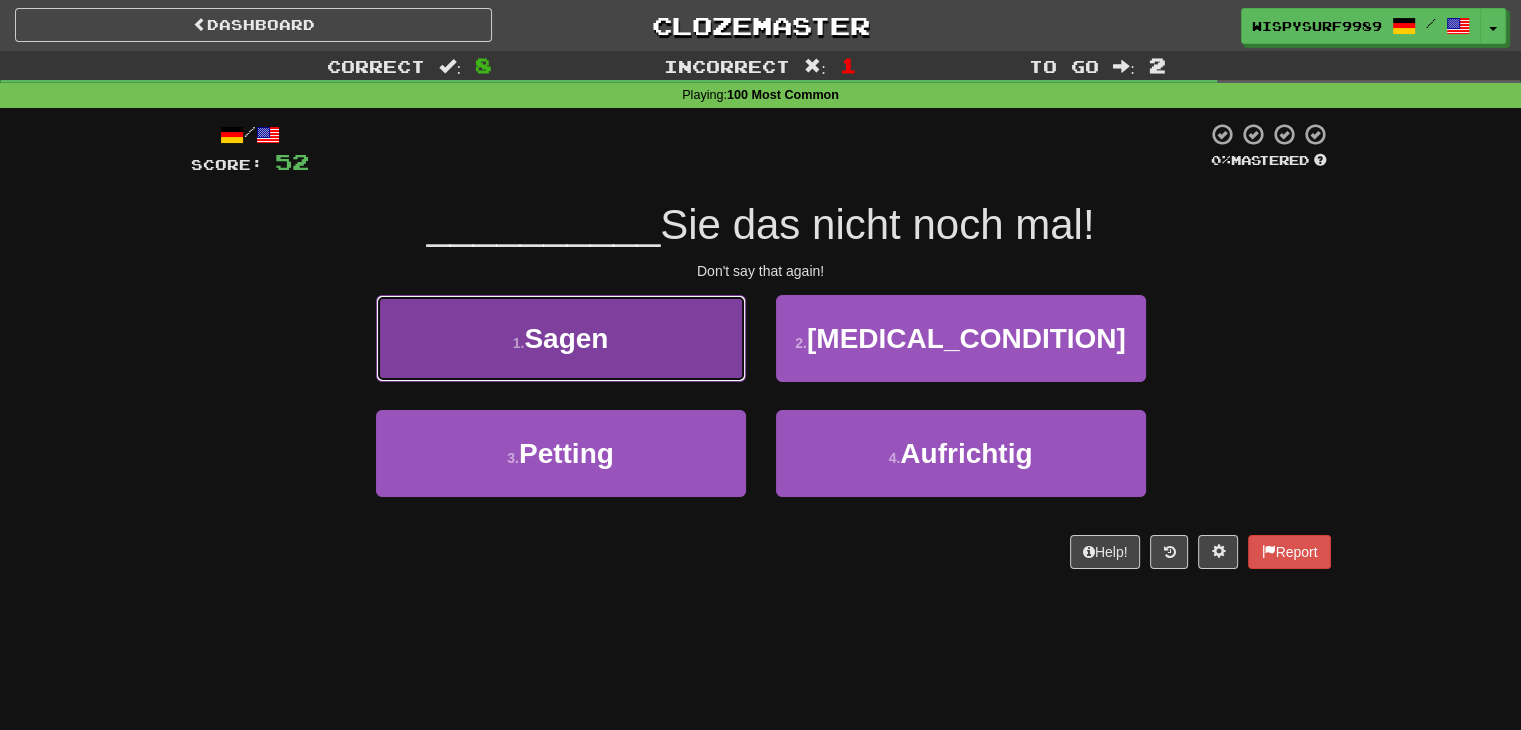 click on "1 .  Sagen" at bounding box center (561, 338) 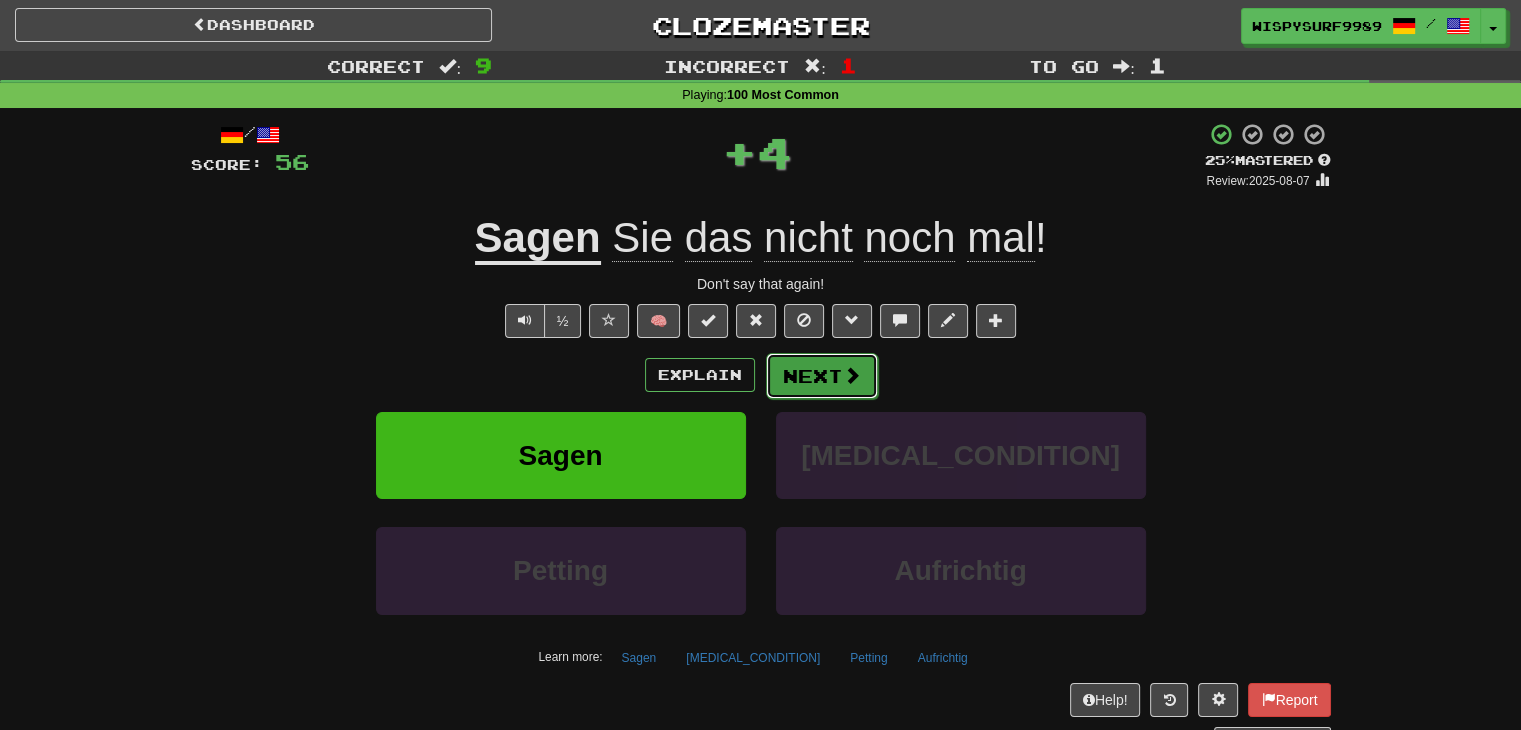 click on "Next" at bounding box center (822, 376) 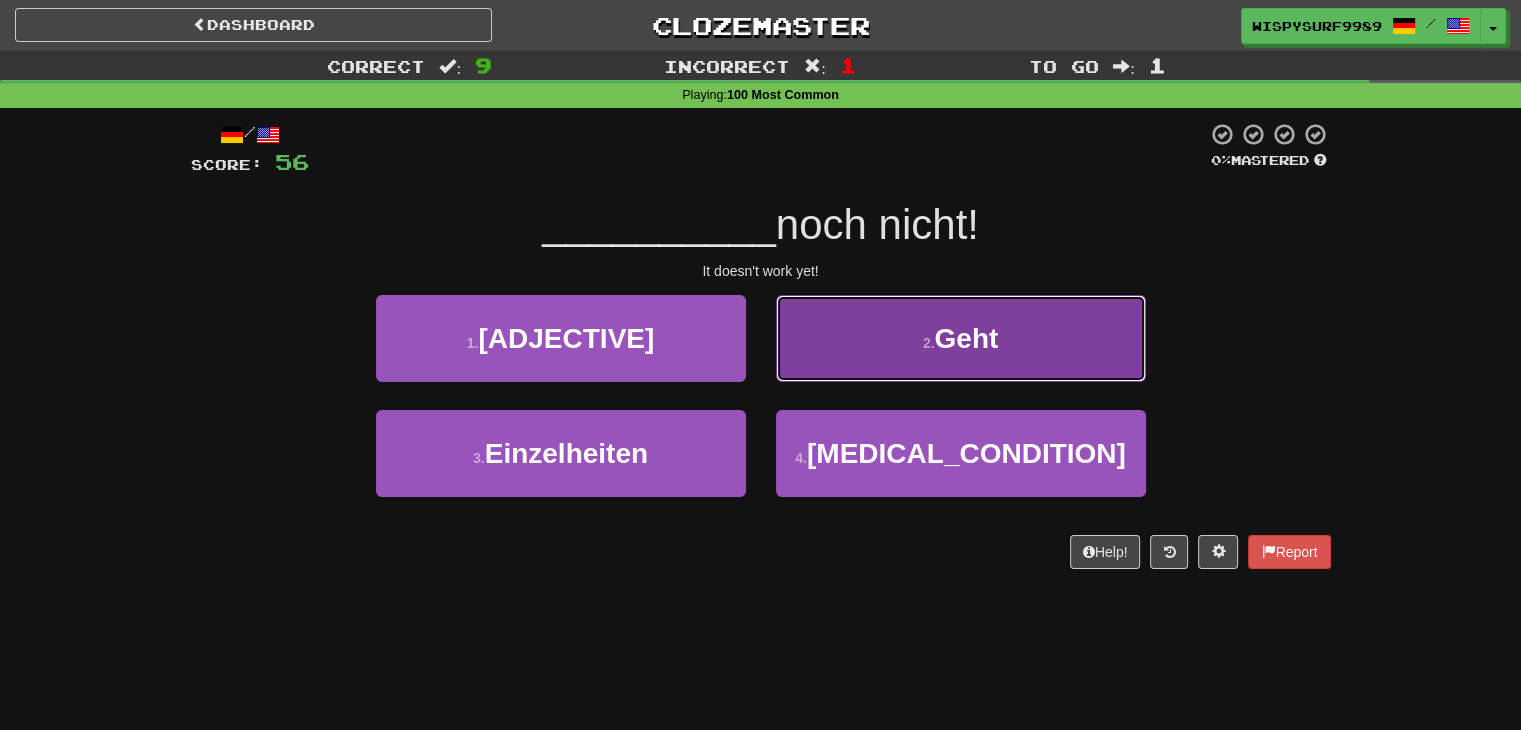 click on "2 .  Geht" at bounding box center [961, 338] 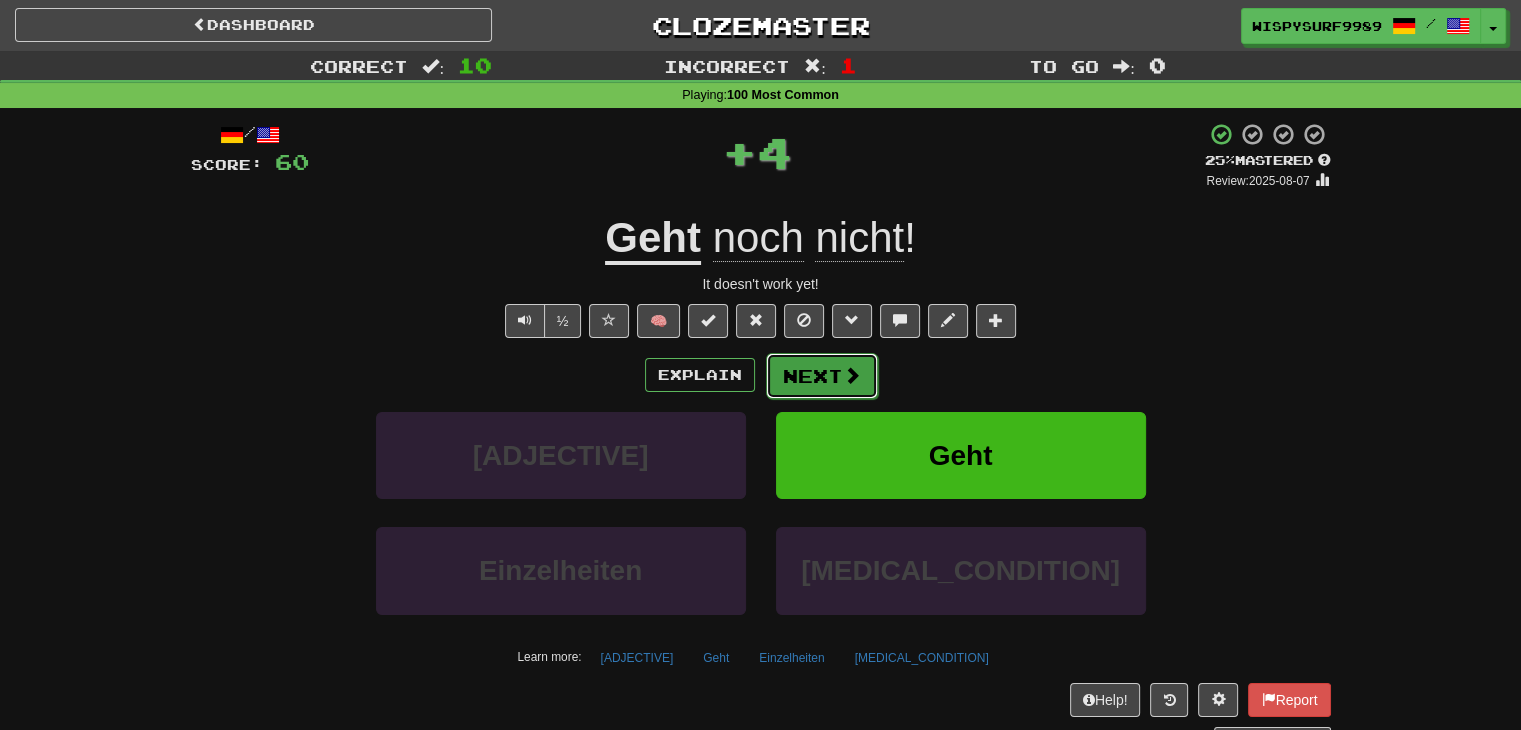 click on "Next" at bounding box center (822, 376) 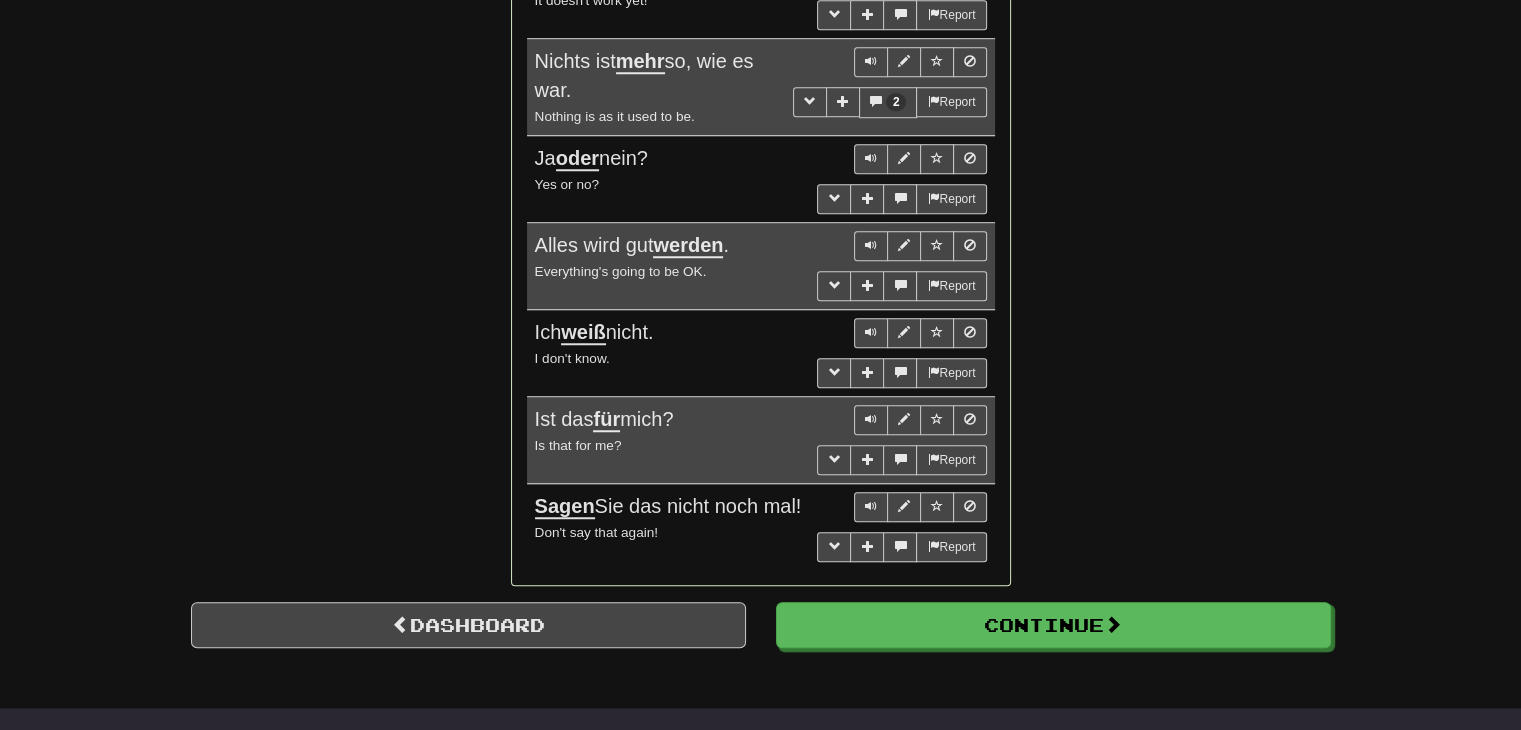 scroll, scrollTop: 1666, scrollLeft: 0, axis: vertical 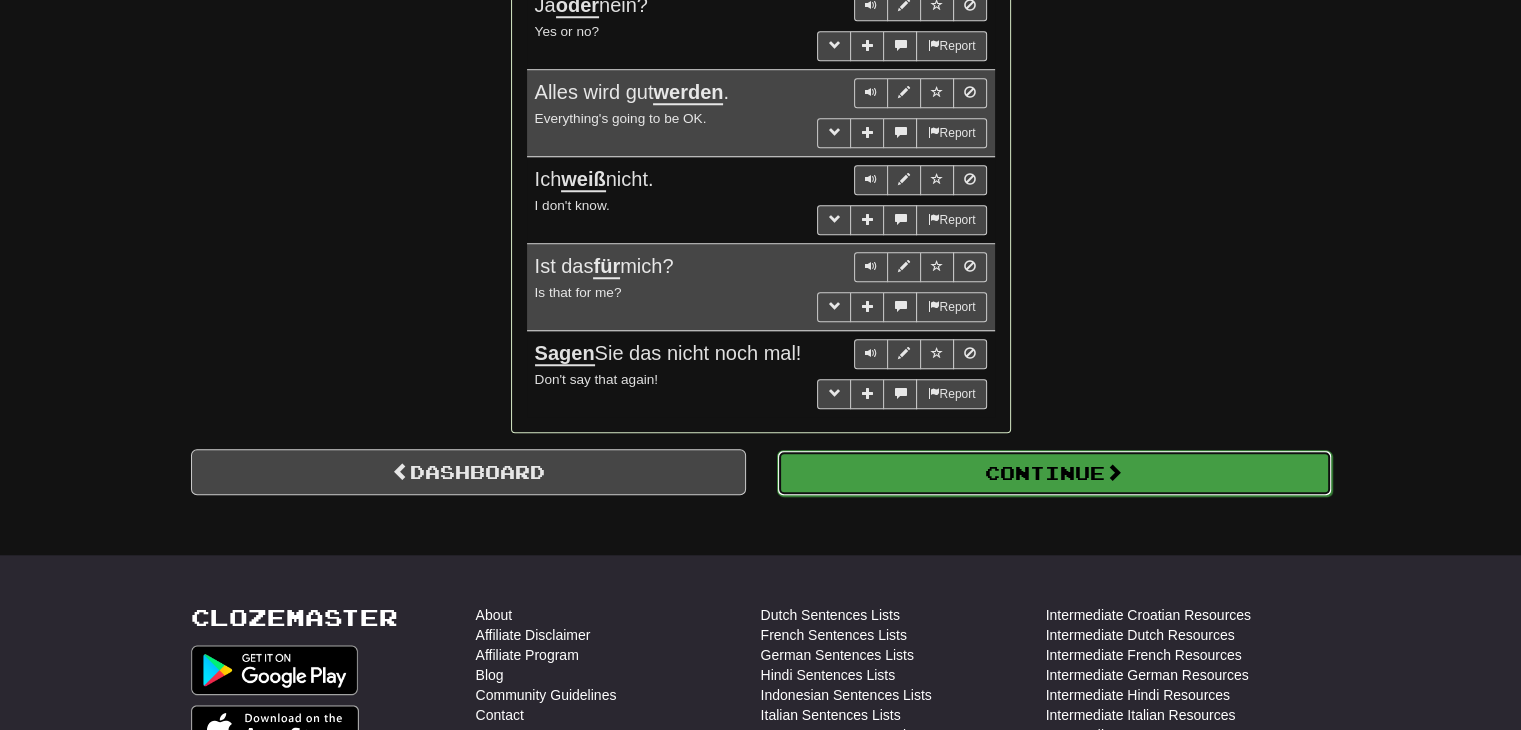 click on "Continue" at bounding box center [1054, 473] 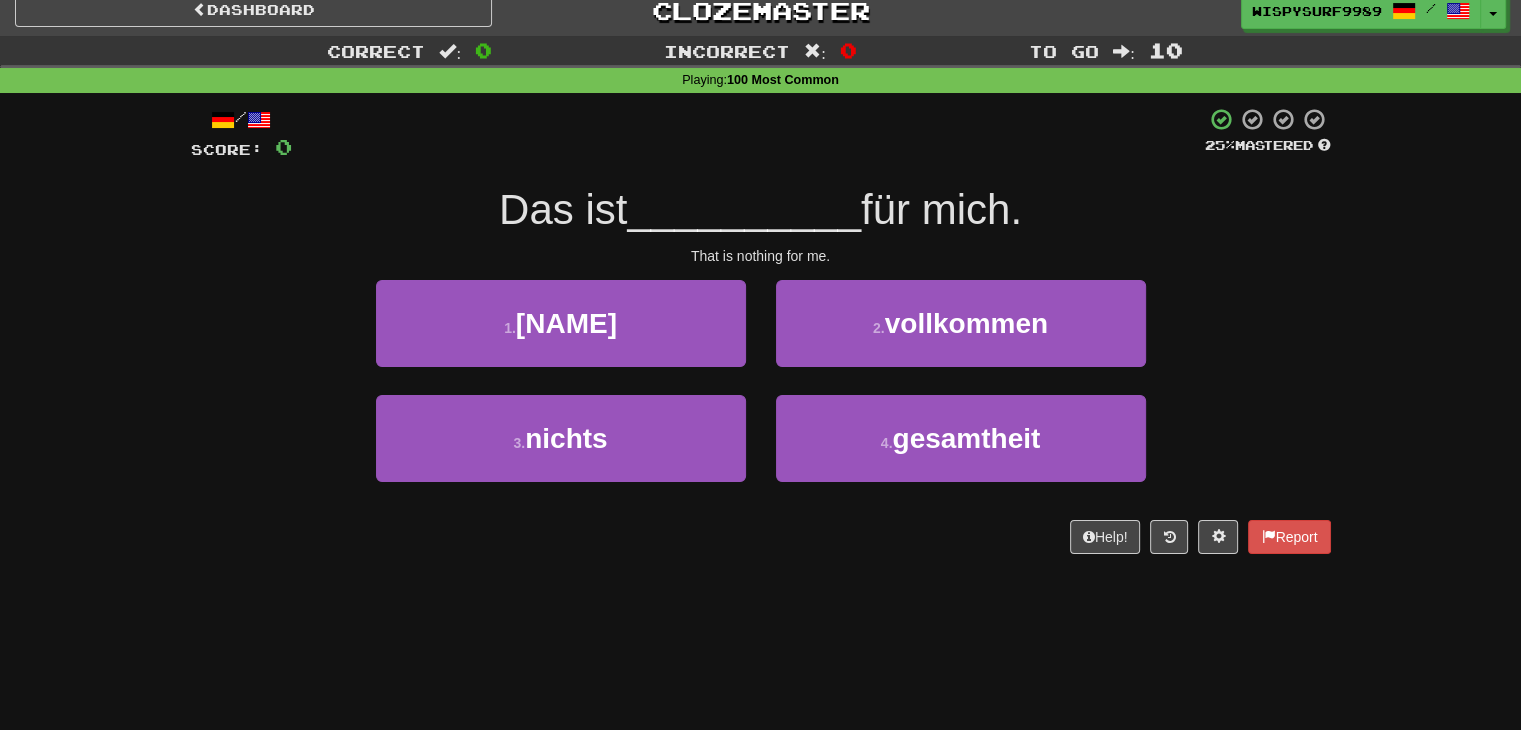 scroll, scrollTop: 0, scrollLeft: 0, axis: both 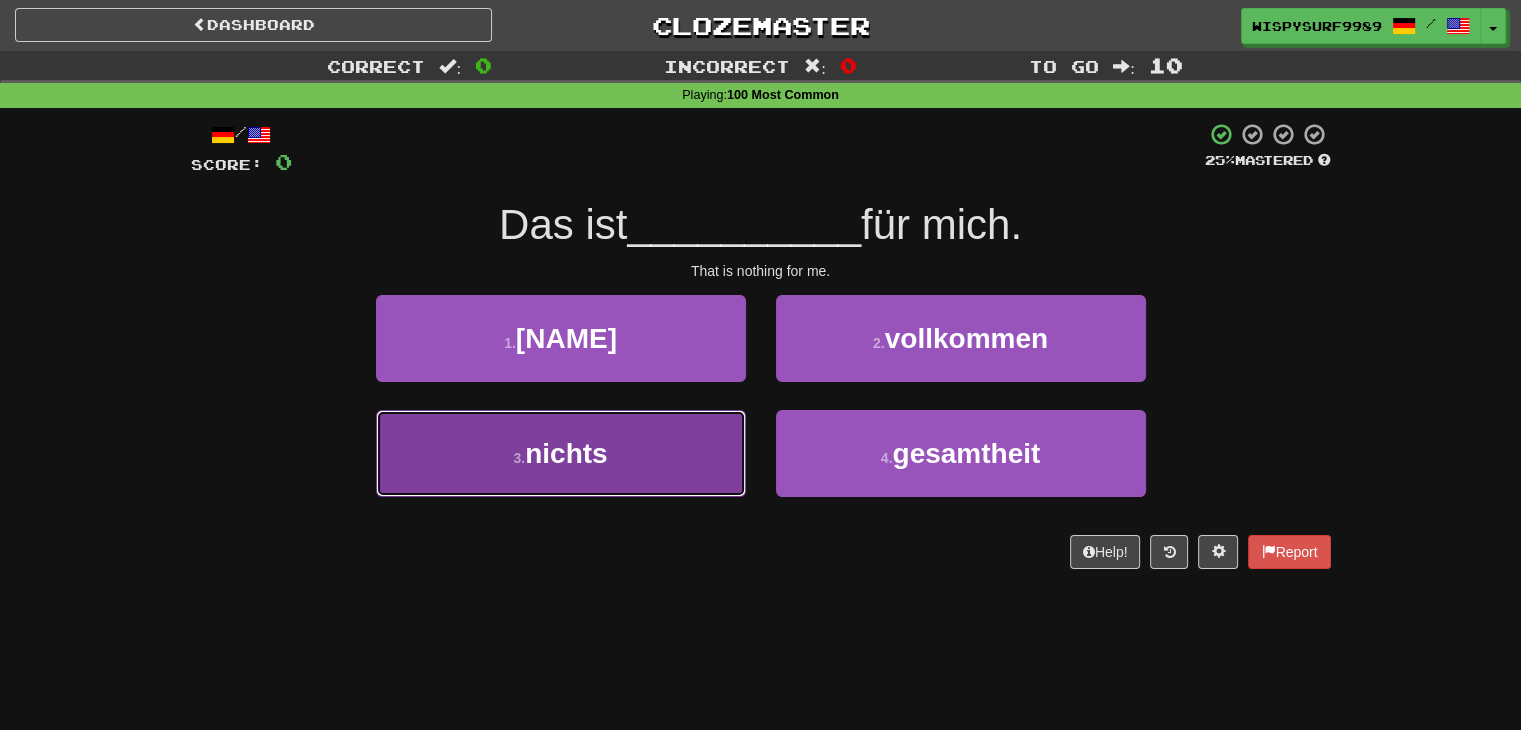 click on "3 .  nichts" at bounding box center (561, 453) 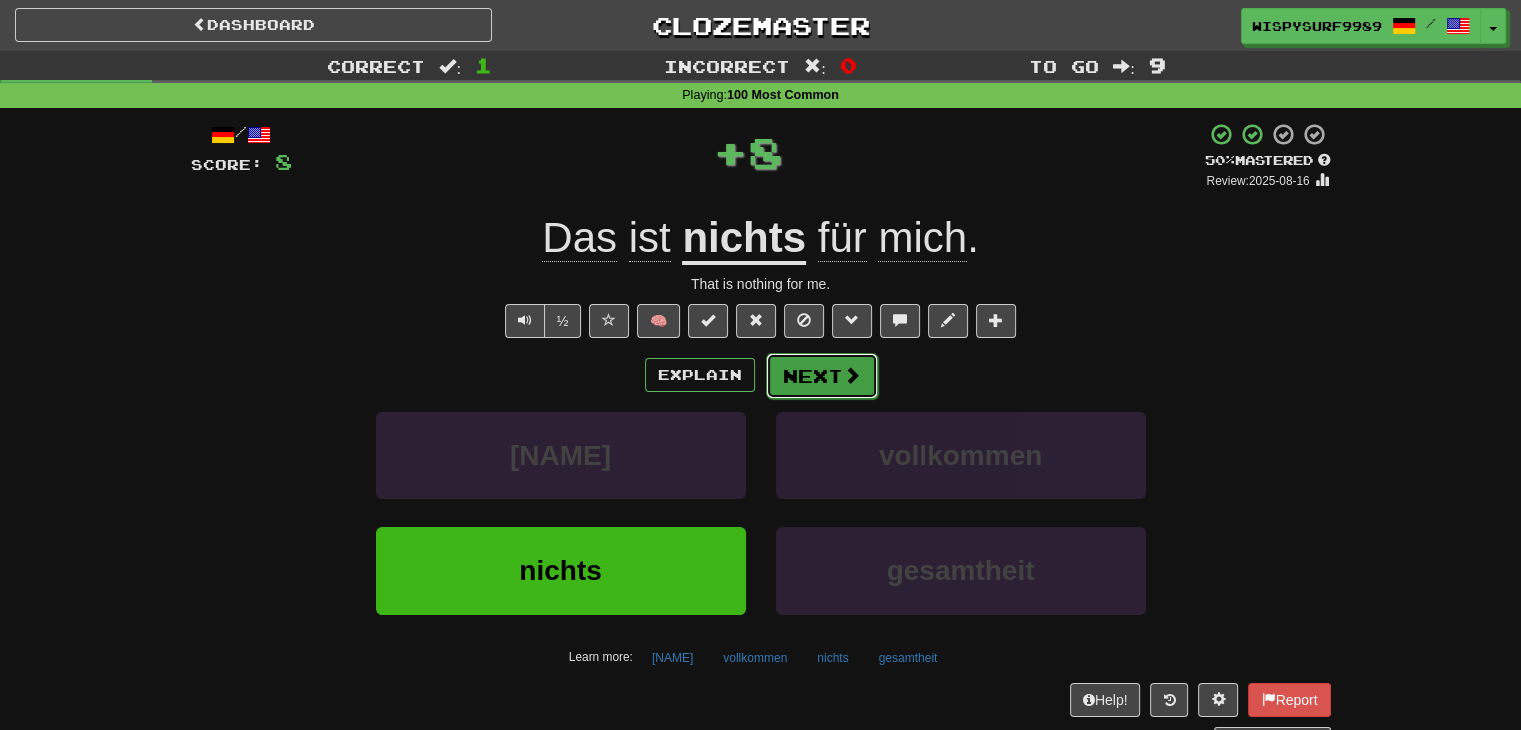 click on "Next" at bounding box center [822, 376] 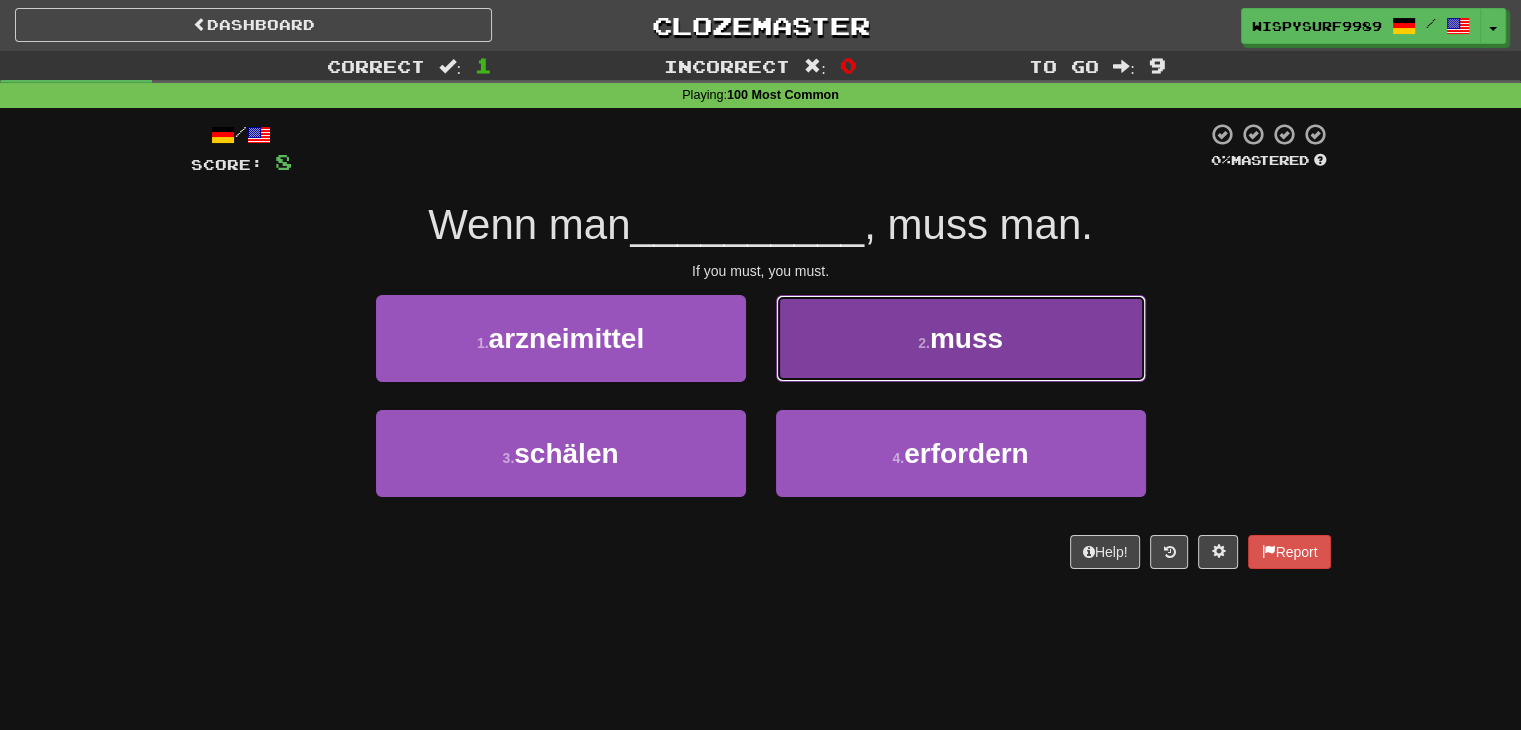 click on "2 .  muss" at bounding box center [961, 338] 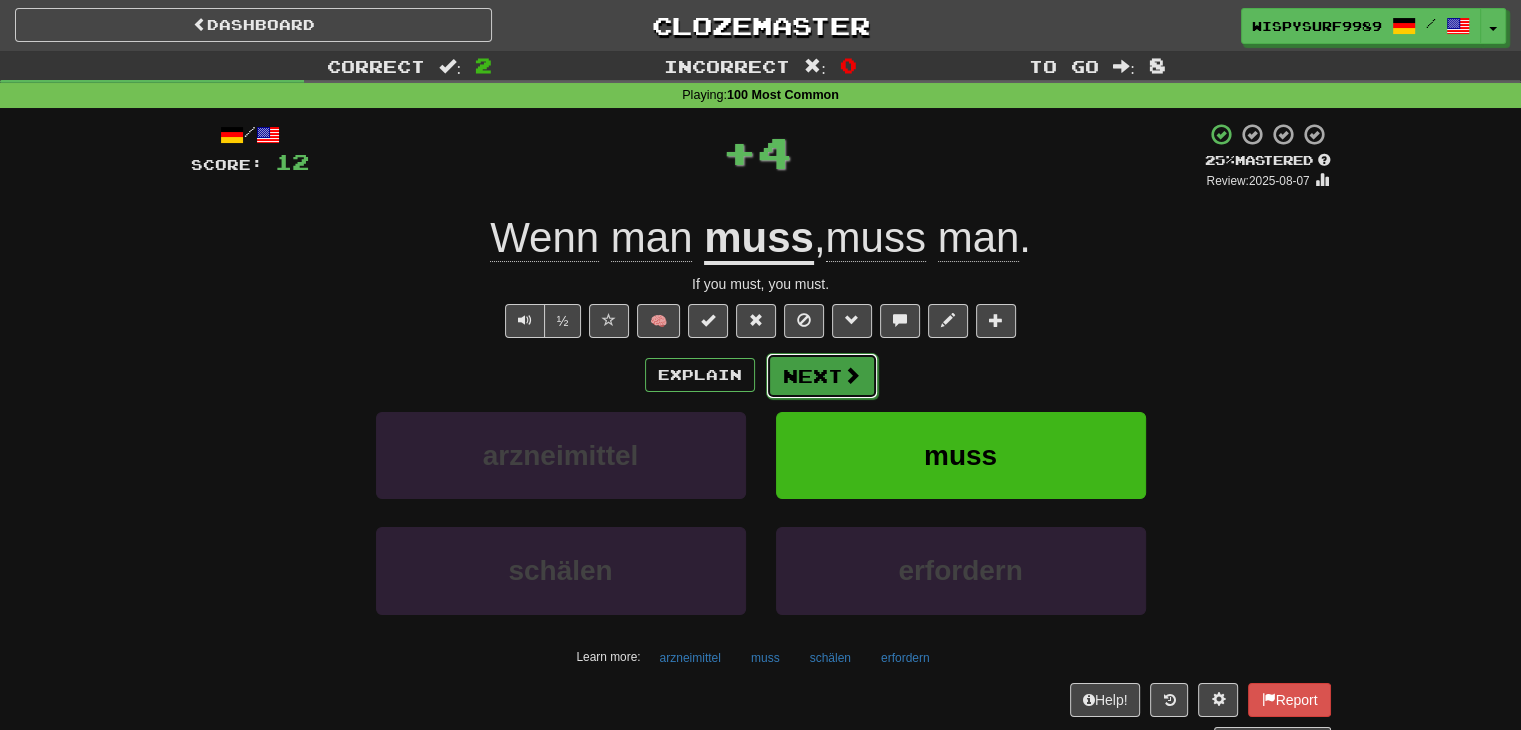 click at bounding box center (852, 375) 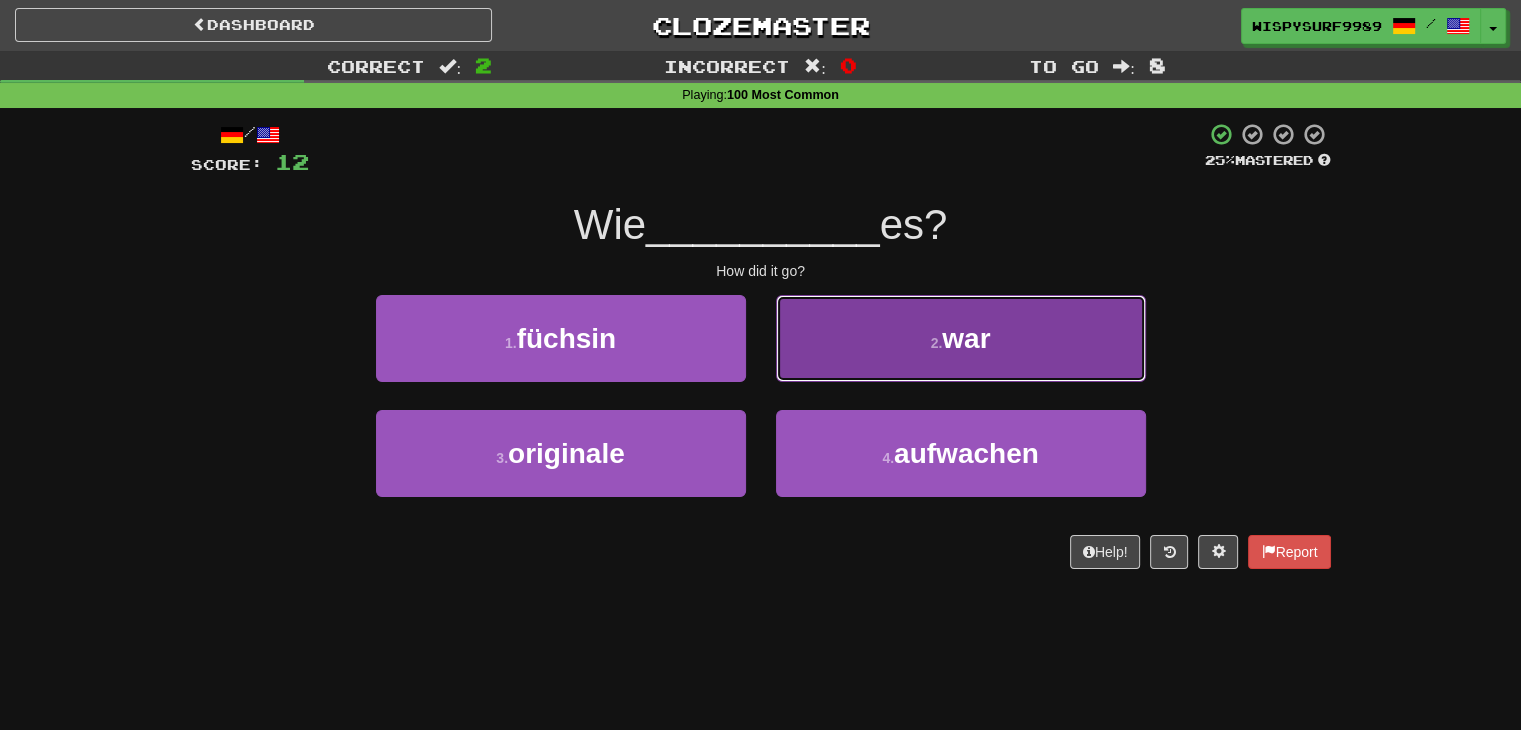 click on "2 .  war" at bounding box center [961, 338] 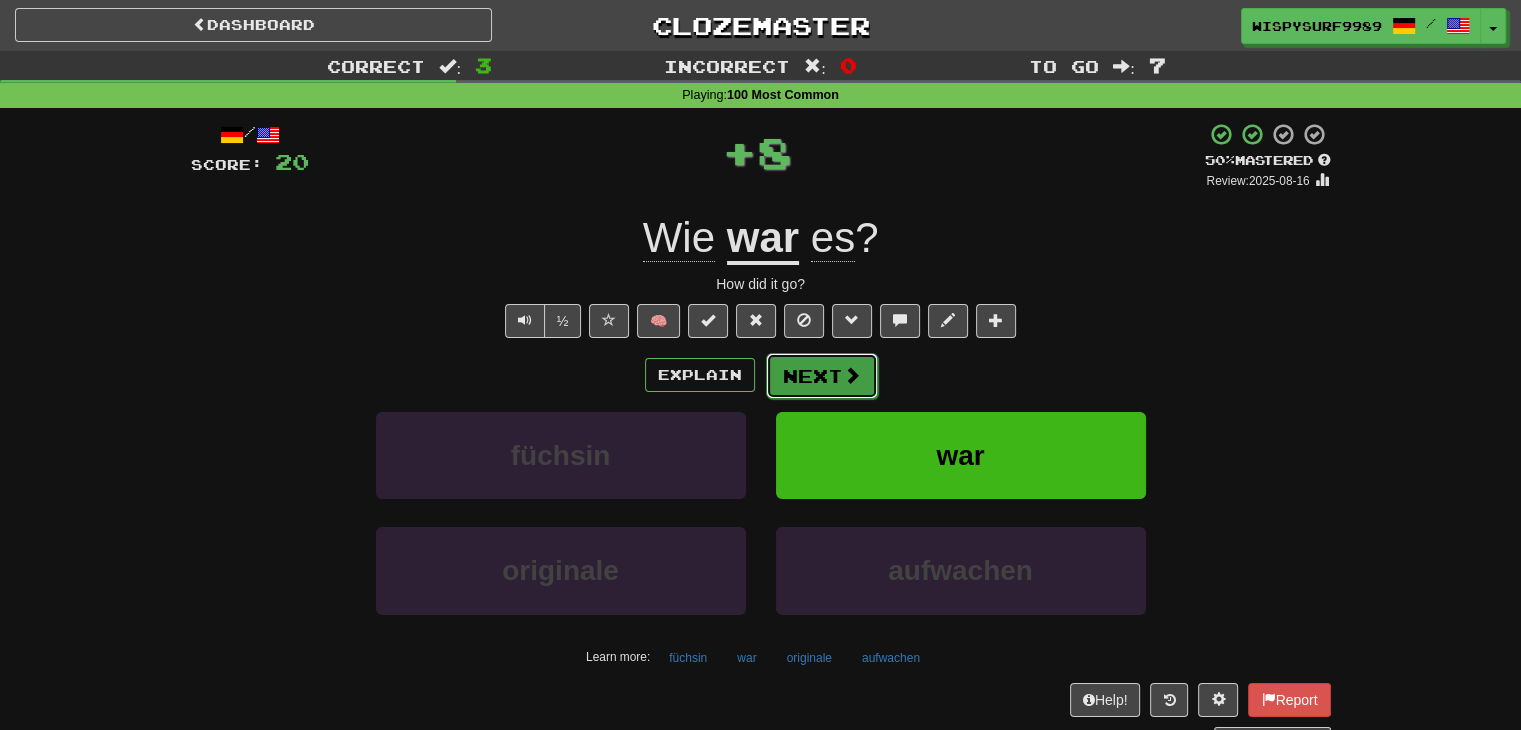 click on "Next" at bounding box center (822, 376) 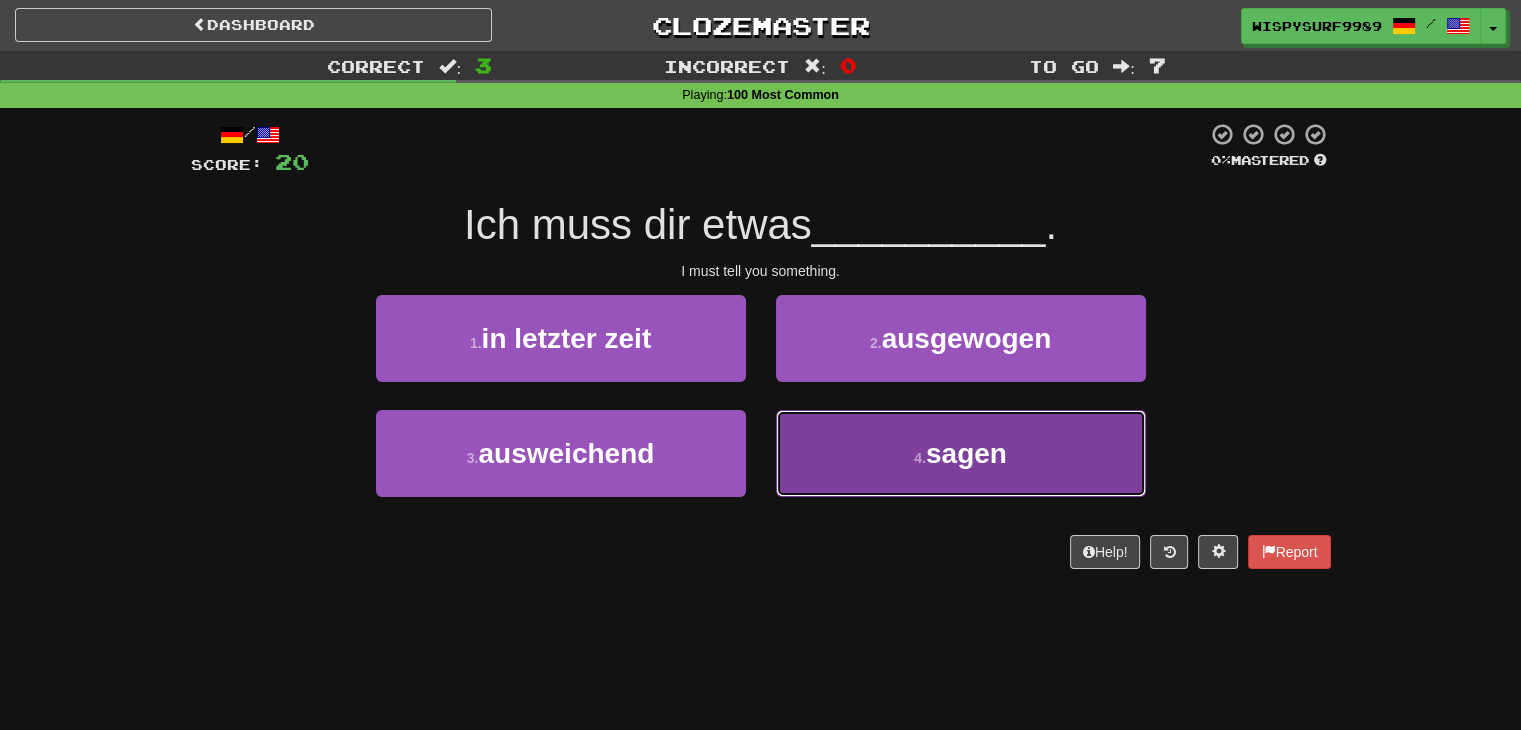 click on "4 .  sagen" at bounding box center [961, 453] 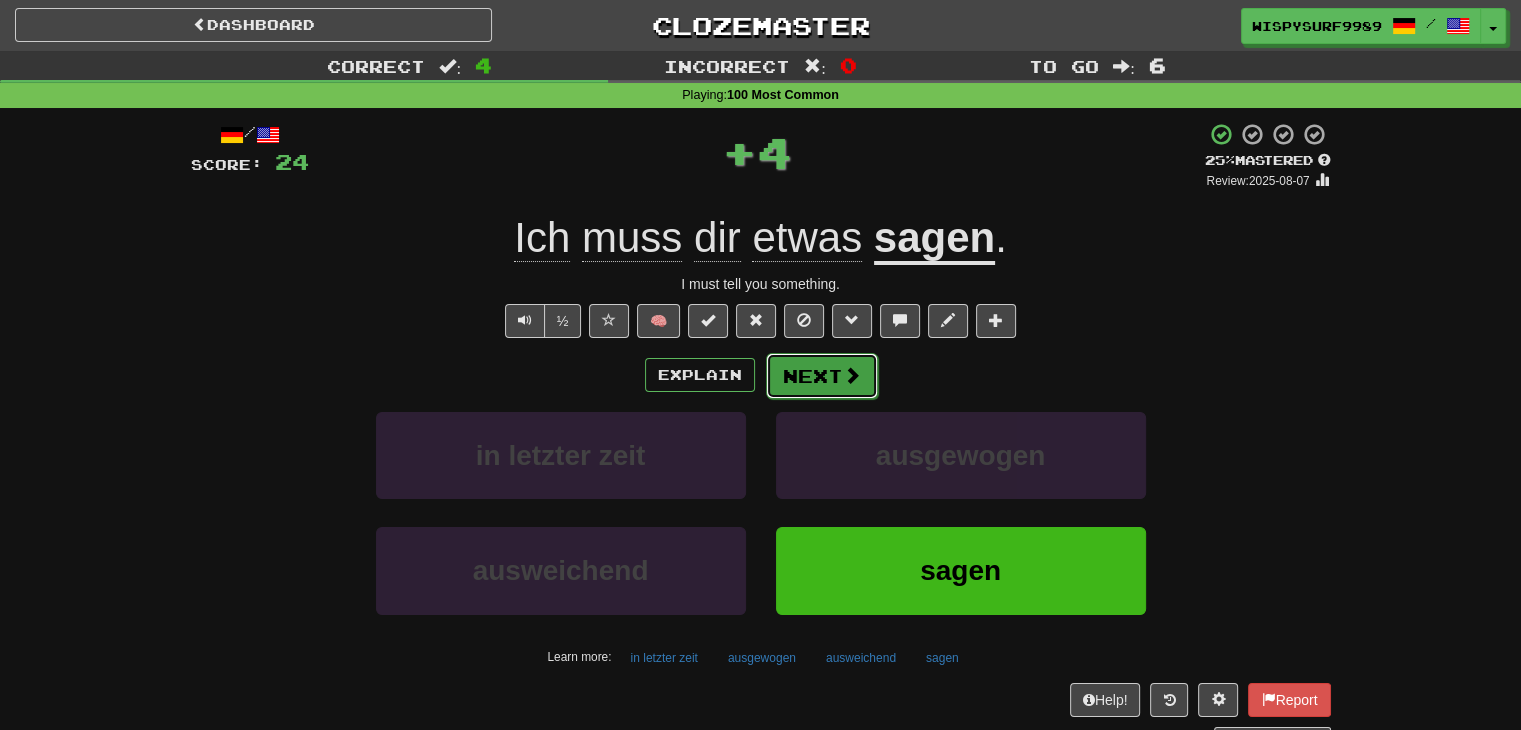 click at bounding box center (852, 375) 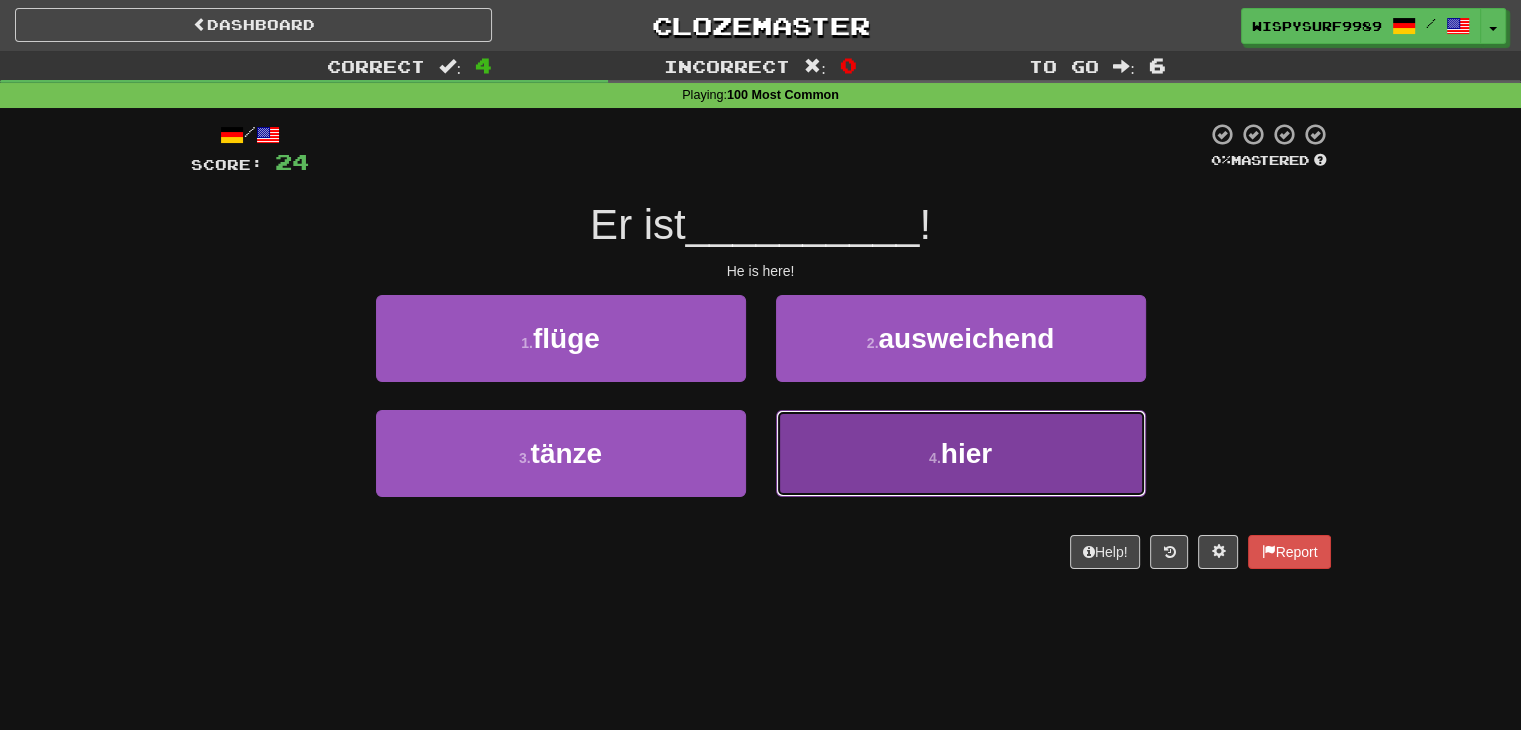 click on "4 .  hier" at bounding box center [961, 453] 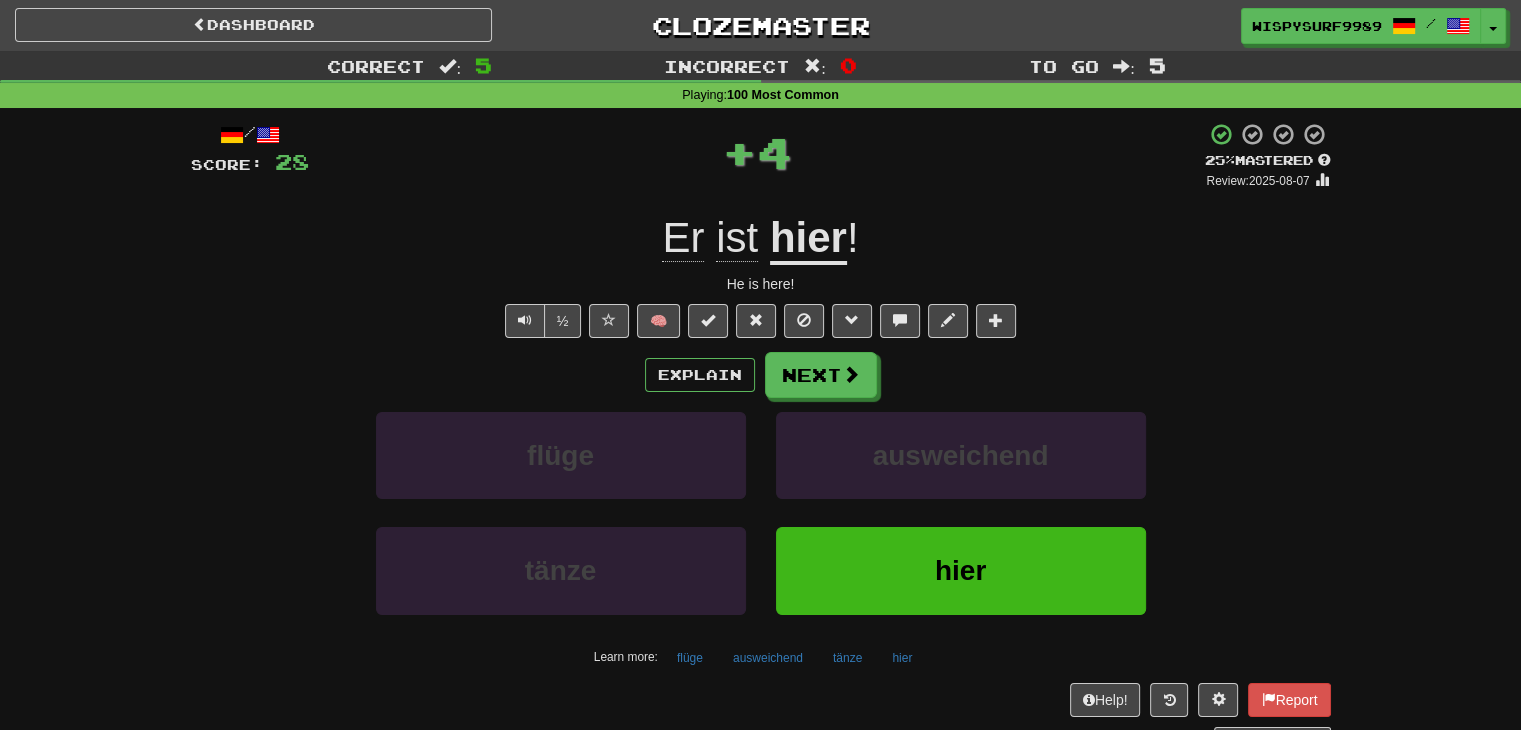click on "[USERNAME] / Score: [NUMBER] + [NUMBER] % Mastered Review: [DATE] Er ist hier ! He is here! ½ 🧠 Explain Next flüge ausweichend tänze hier Learn more: flüge ausweichend tänze hier Help! Report Sentence Source" at bounding box center [761, 435] 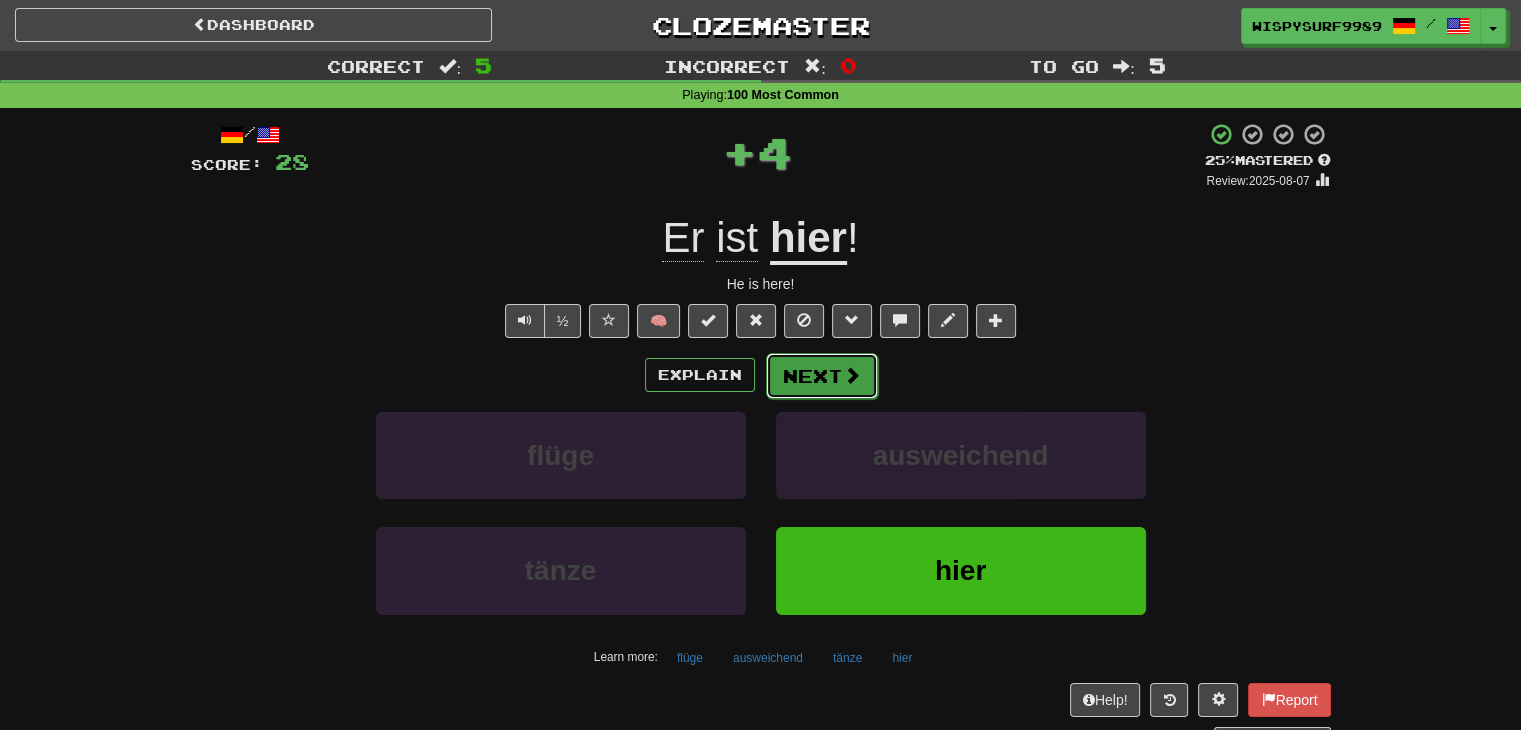 click on "Next" at bounding box center (822, 376) 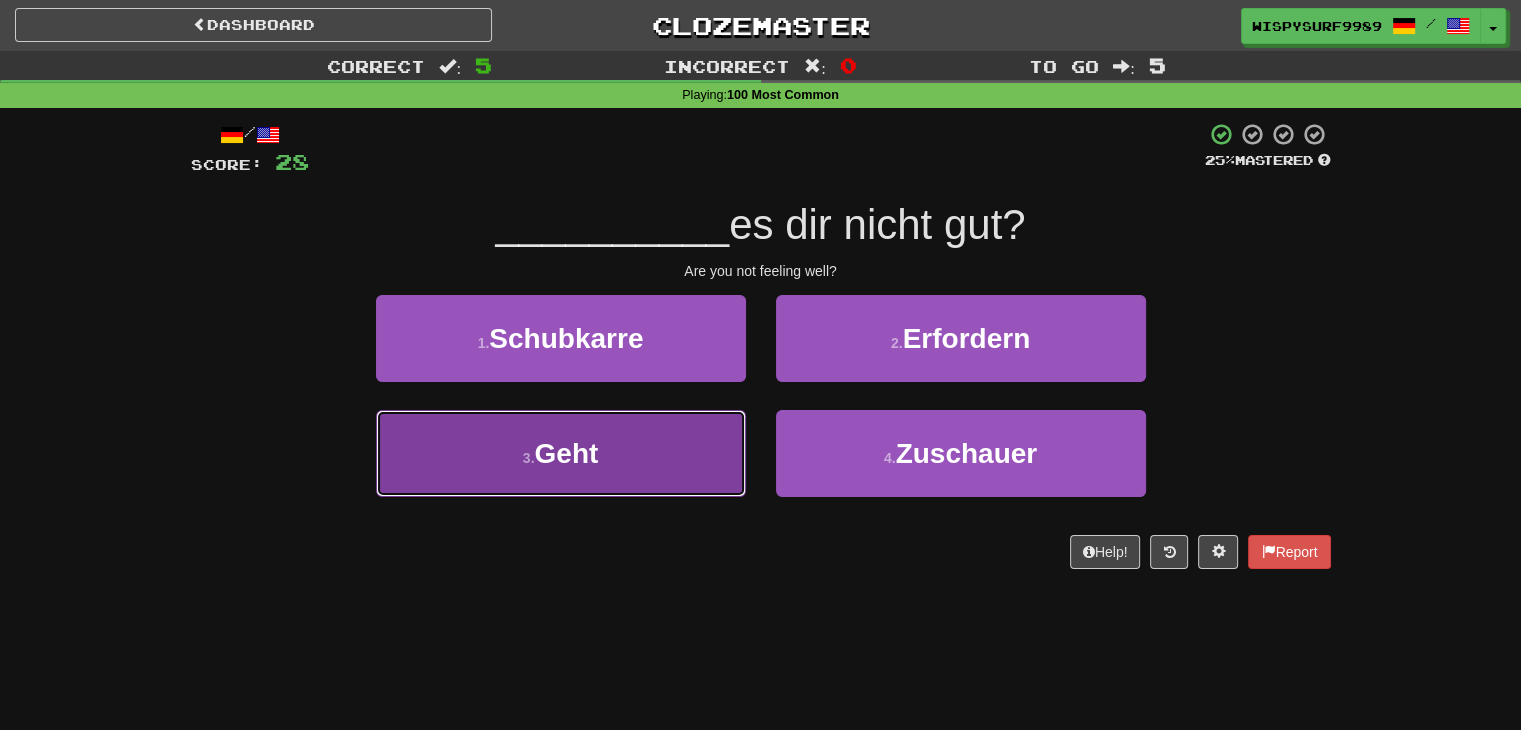 click on "3 .  Geht" at bounding box center (561, 453) 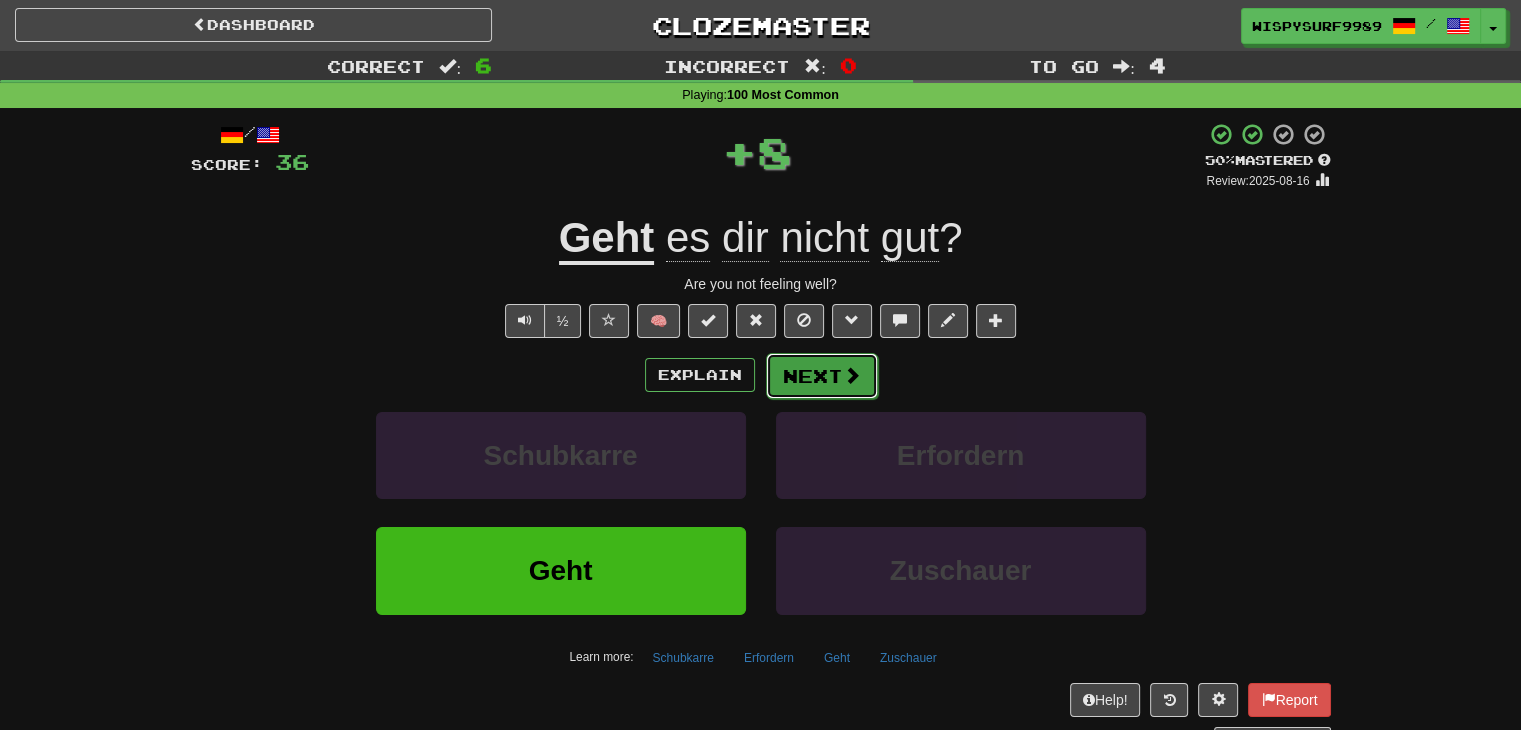 click on "Next" at bounding box center (822, 376) 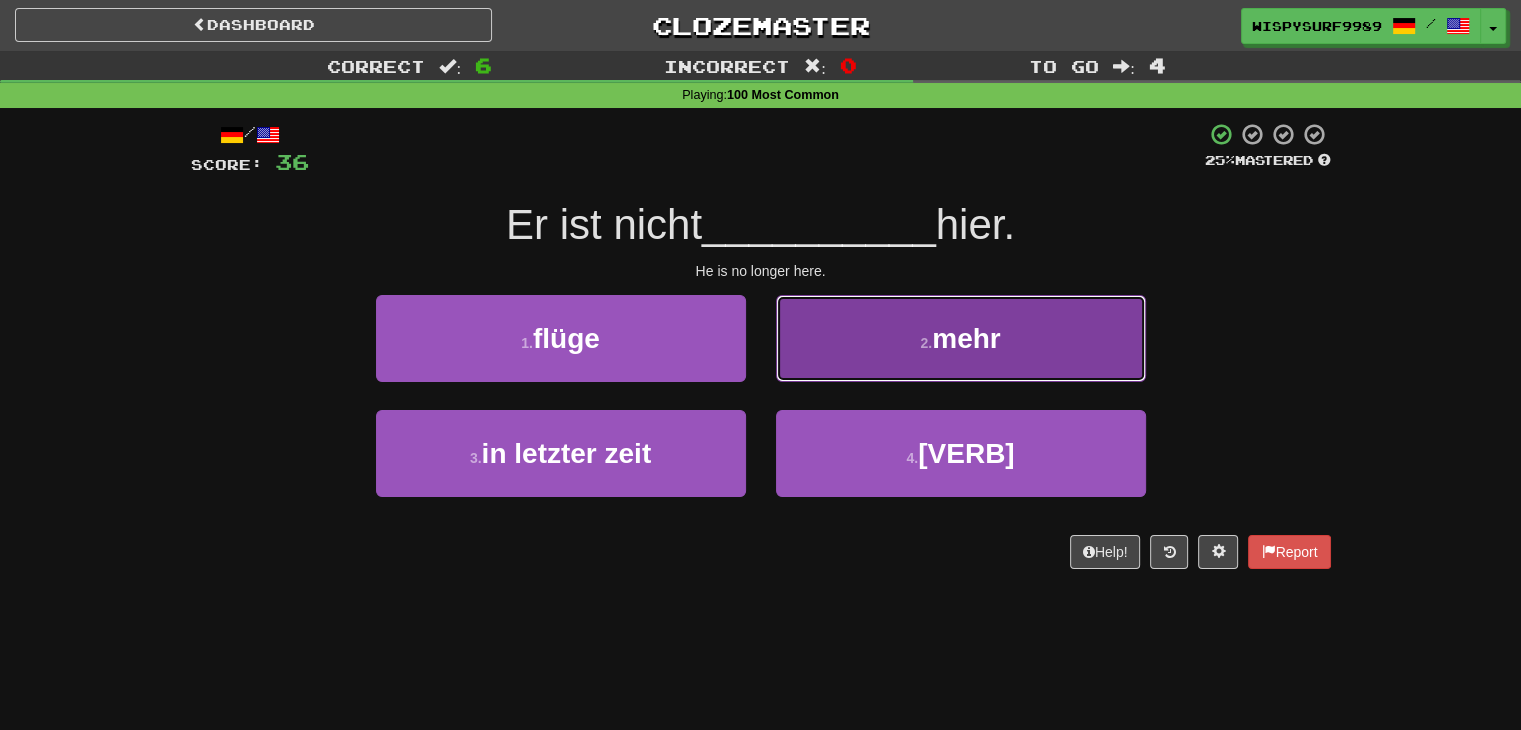 click on "2 .  mehr" at bounding box center [961, 338] 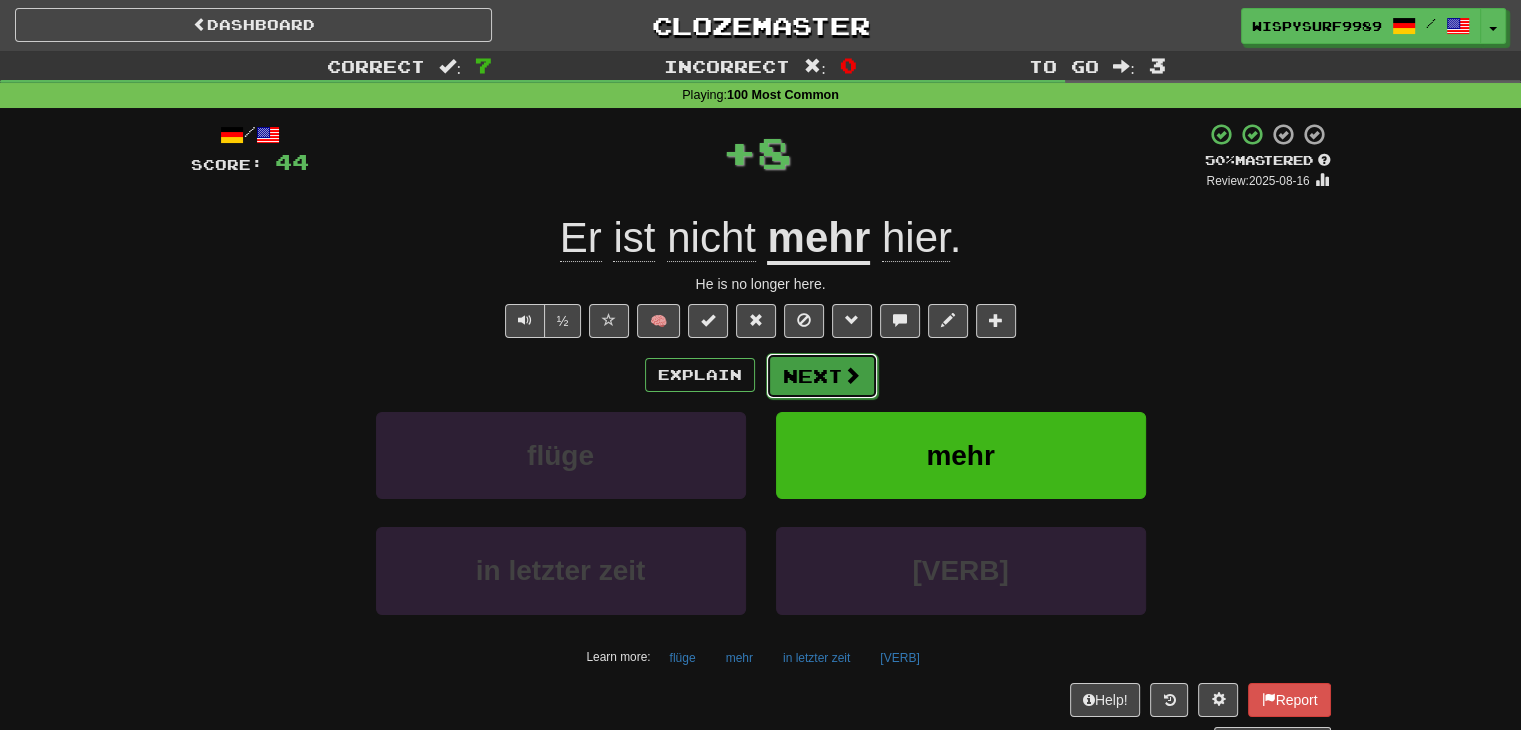 click at bounding box center [852, 375] 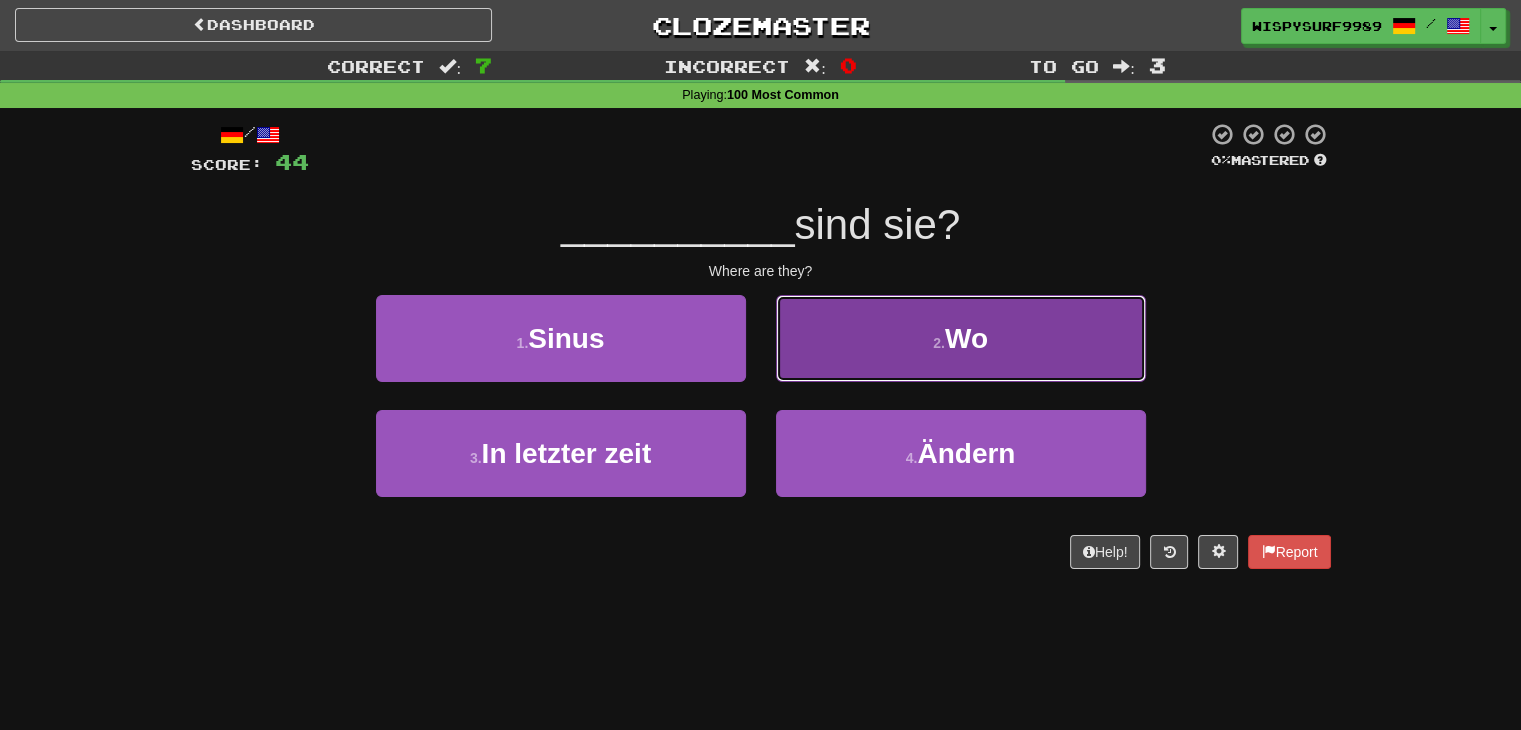 click on "2 .  Wo" at bounding box center (961, 338) 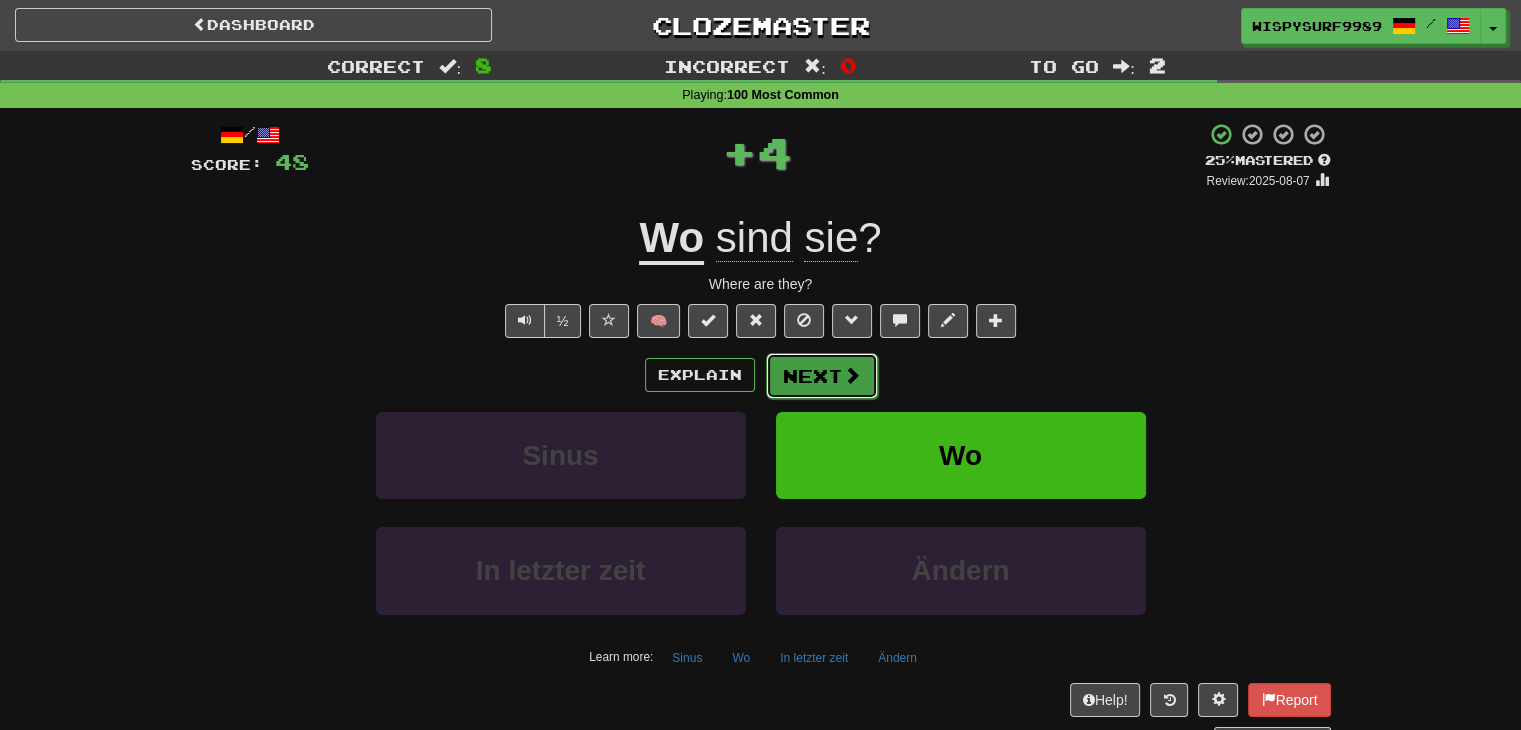 click on "Next" at bounding box center (822, 376) 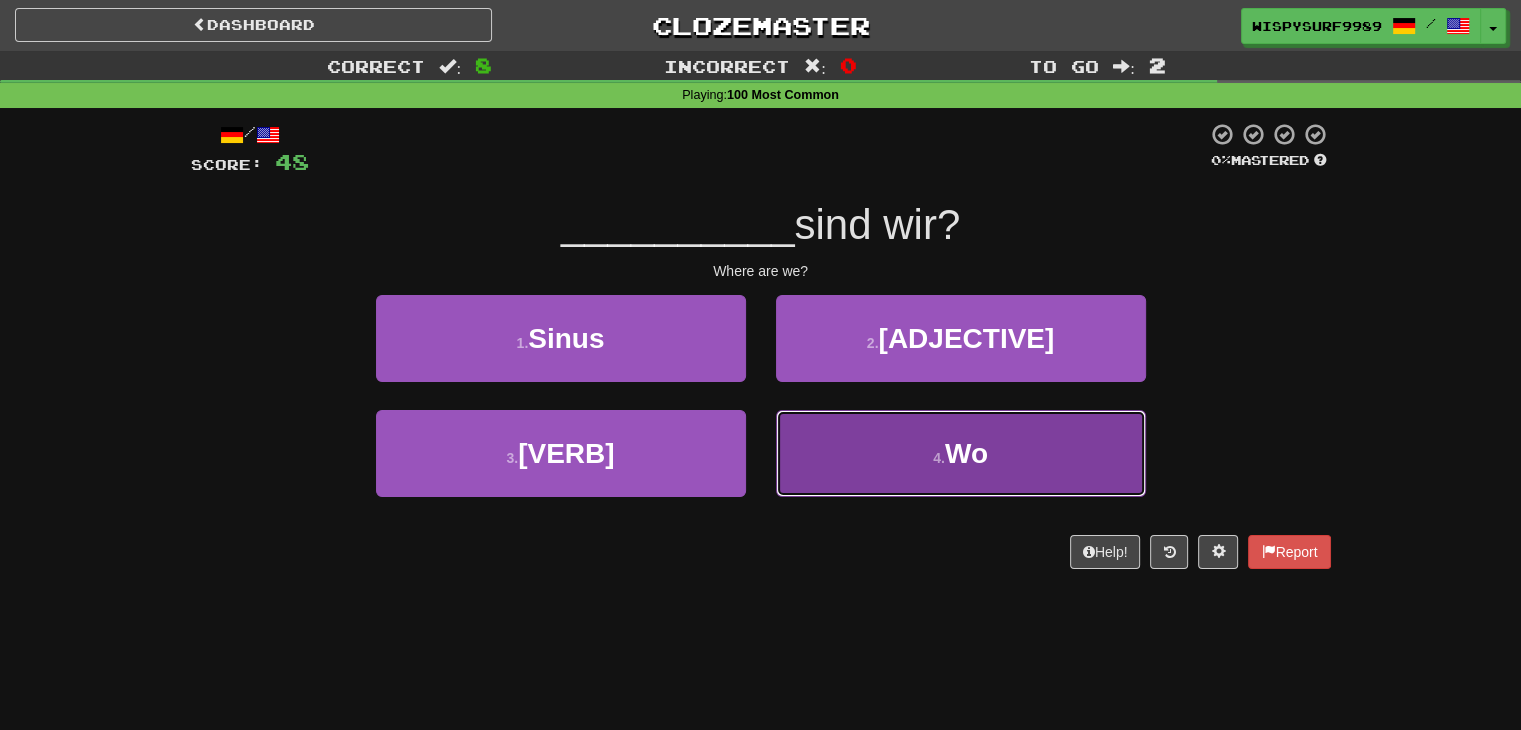 click on "4 .  Wo" at bounding box center [961, 453] 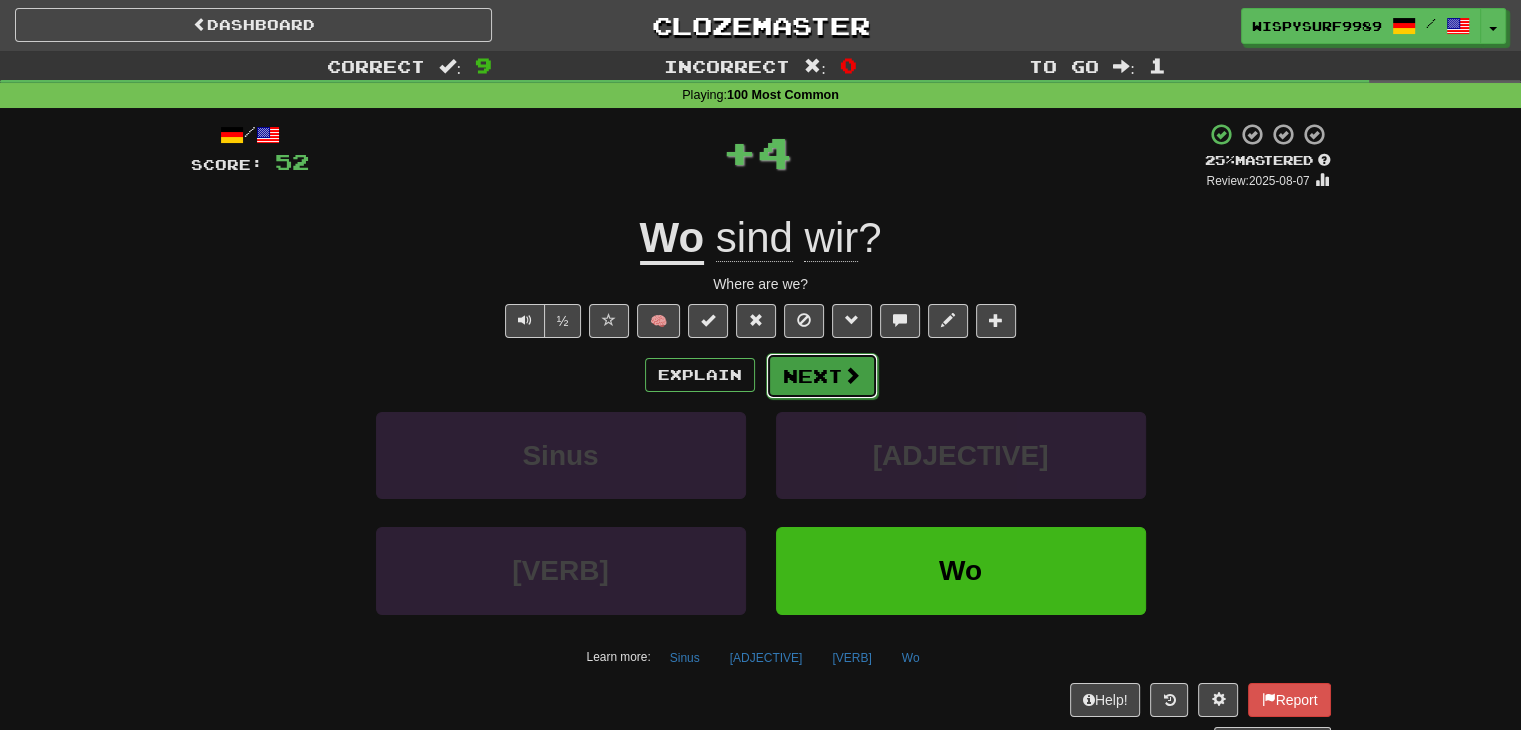 click on "Next" at bounding box center (822, 376) 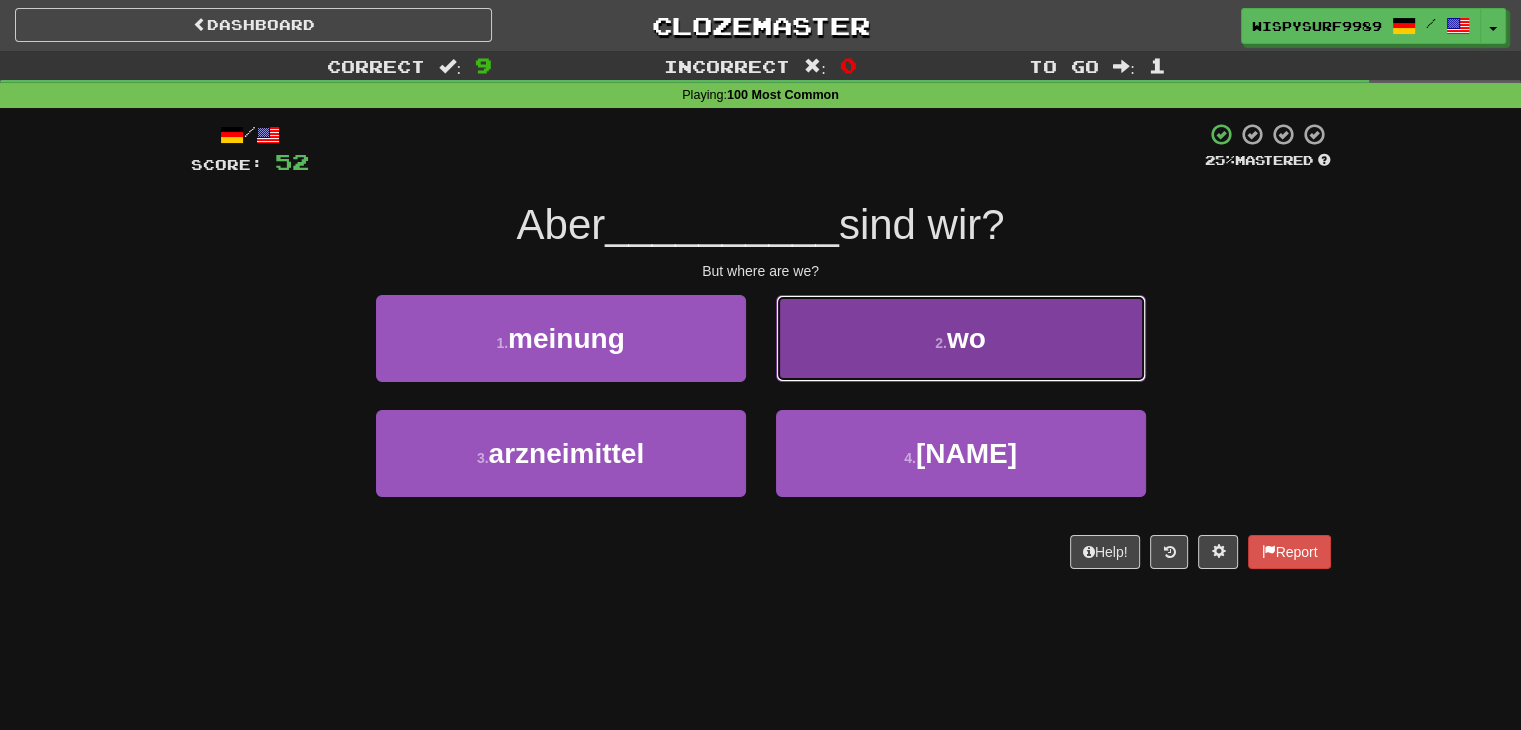 click on "2 .  wo" at bounding box center [961, 338] 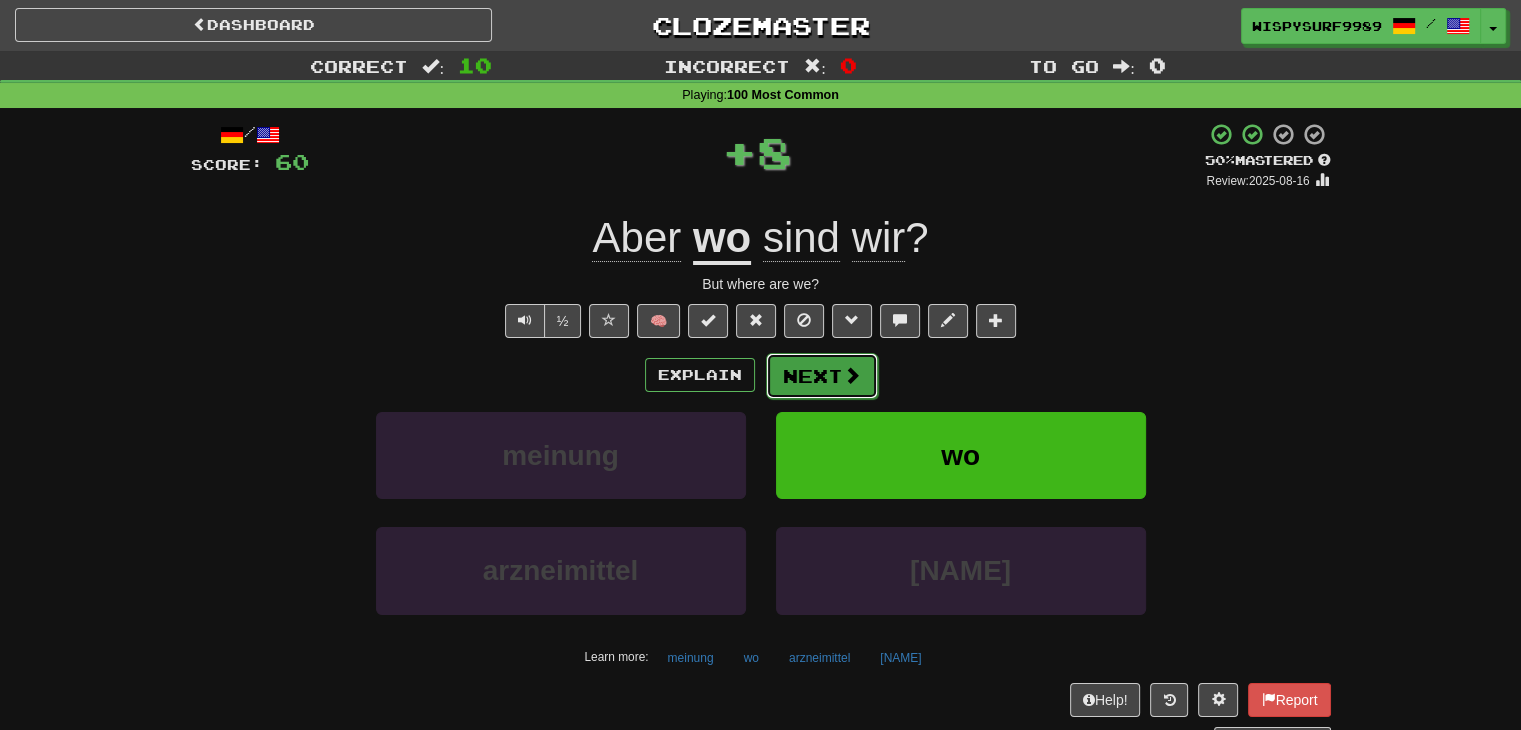 click on "Next" at bounding box center [822, 376] 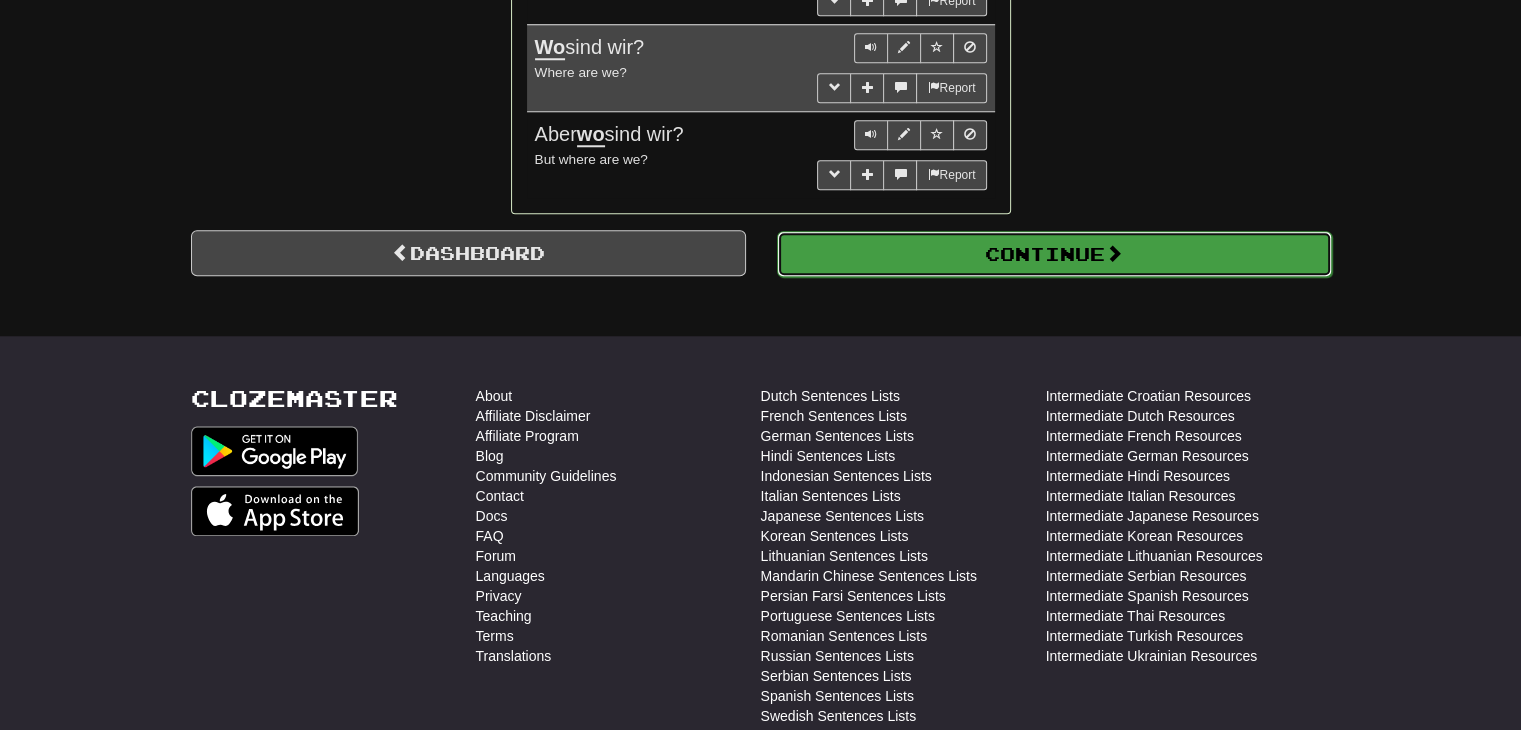 click on "Continue" at bounding box center [1054, 254] 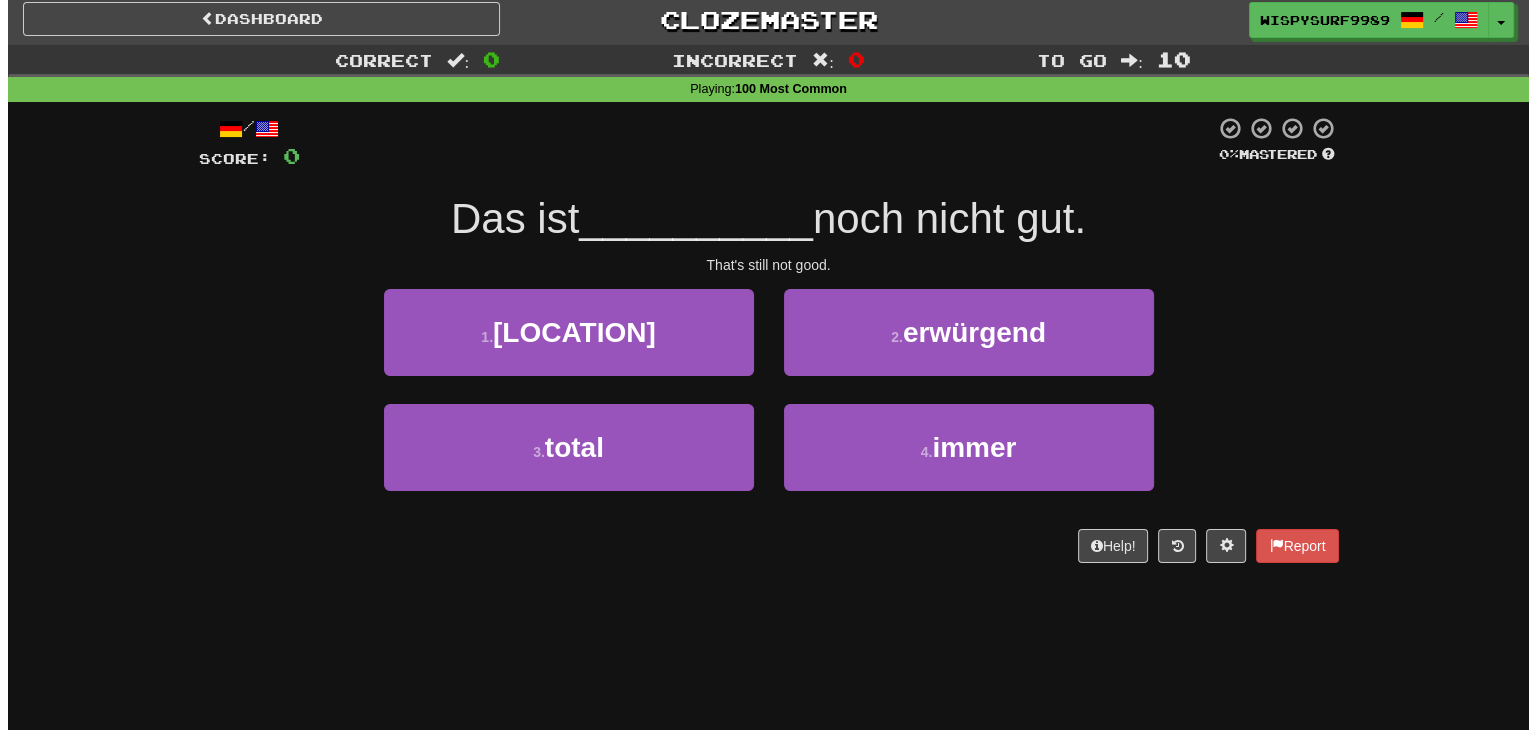 scroll, scrollTop: 0, scrollLeft: 0, axis: both 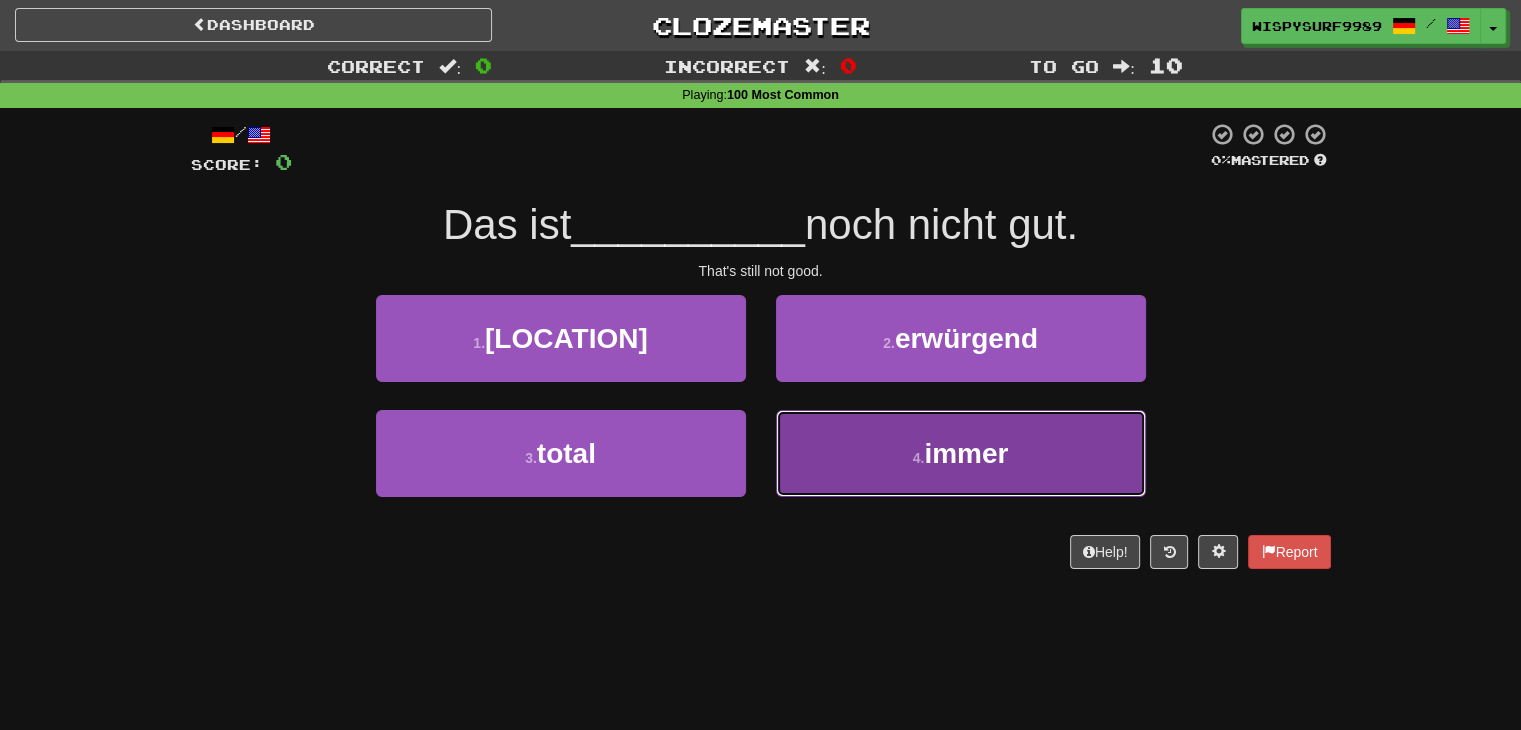 click on "4 .  immer" at bounding box center (961, 453) 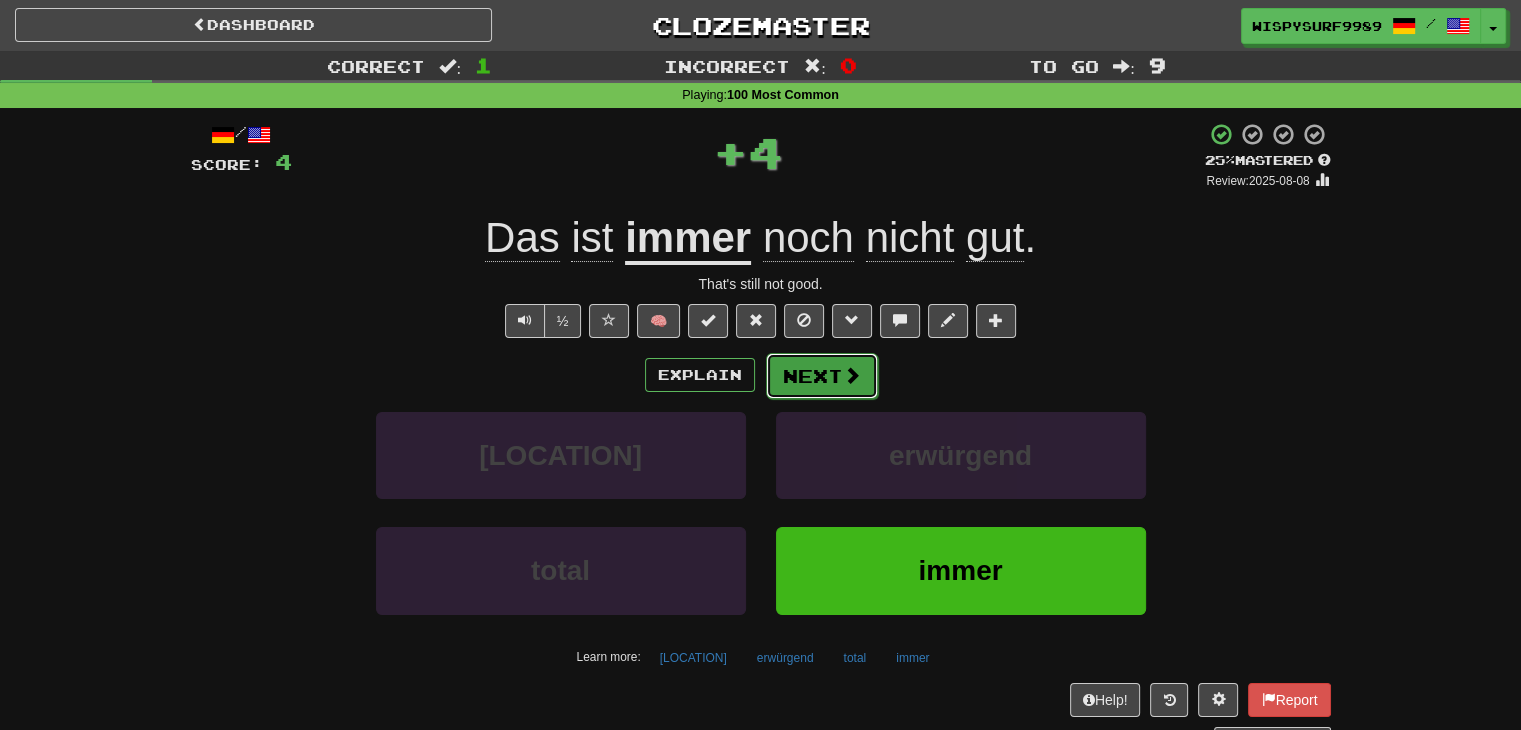 click on "Dashboard
Clozemaster
[USERNAME]
/
Toggle Dropdown
Dashboard
Leaderboard
Activity Feed
Notifications
Profile
Discussions
Deutsch
/
English
Streak:
[NUMBER]
Review:
[NUMBER]
Points Today: [NUMBER]
Languages
Account
Logout
[USERNAME]
/
Toggle Dropdown
Dashboard
Leaderboard
Activity Feed
Notifications
Profile
Discussions
Deutsch
/
English
Streak:
[NUMBER]
Review:
[NUMBER]
Points Today: [NUMBER]
Languages
Account
Logout
clozemaster
Correct : [NUMBER] Incorrect : [NUMBER] To go : [NUMBER] Playing : [NUMBER] Most Common / Score: [NUMBER] + [NUMBER] % Mastered Review: [DATE] Das ist immer noch nicht gut . That's still not good. ½ 🧠 Explain Next [LOCATION] [VERB]" at bounding box center [760, 743] 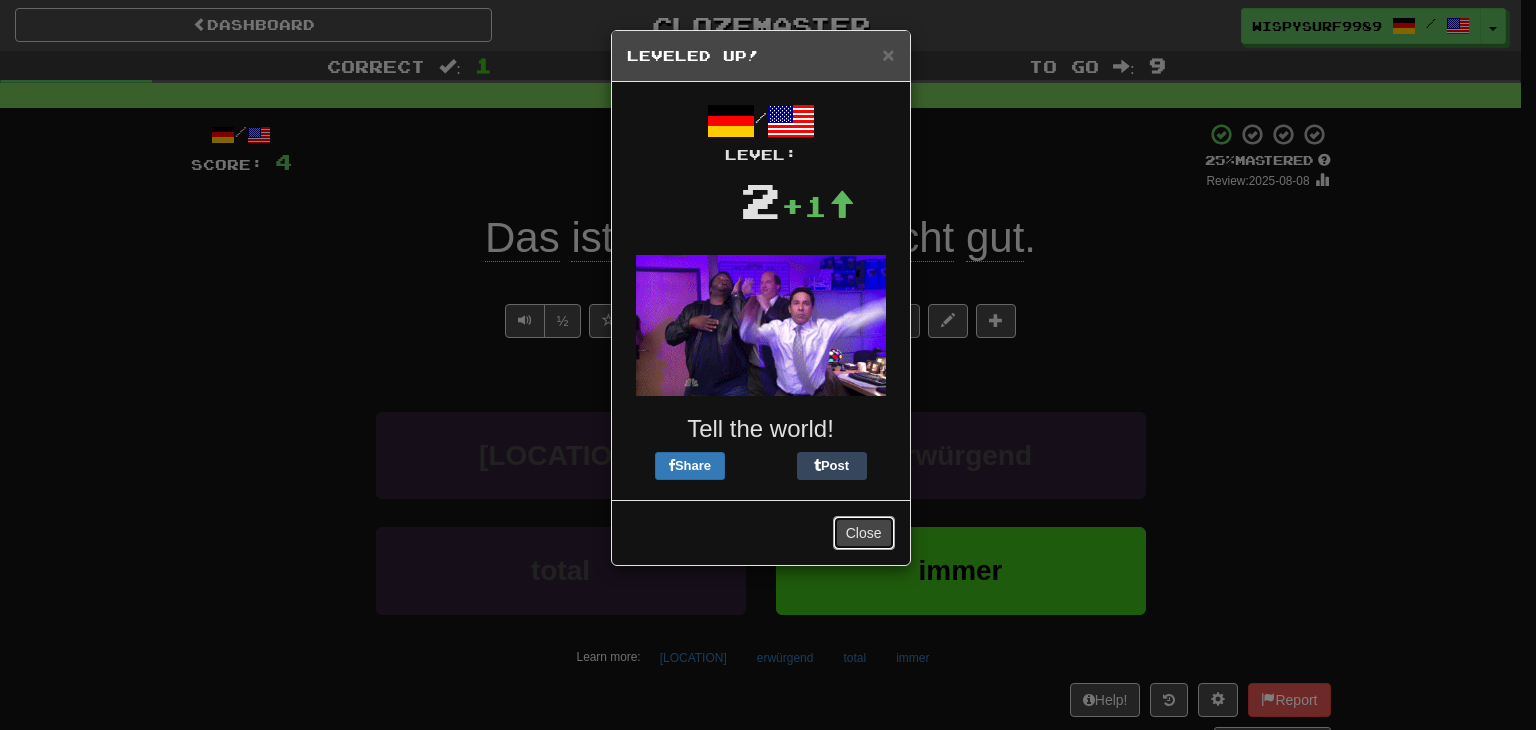 click on "Close" at bounding box center [864, 533] 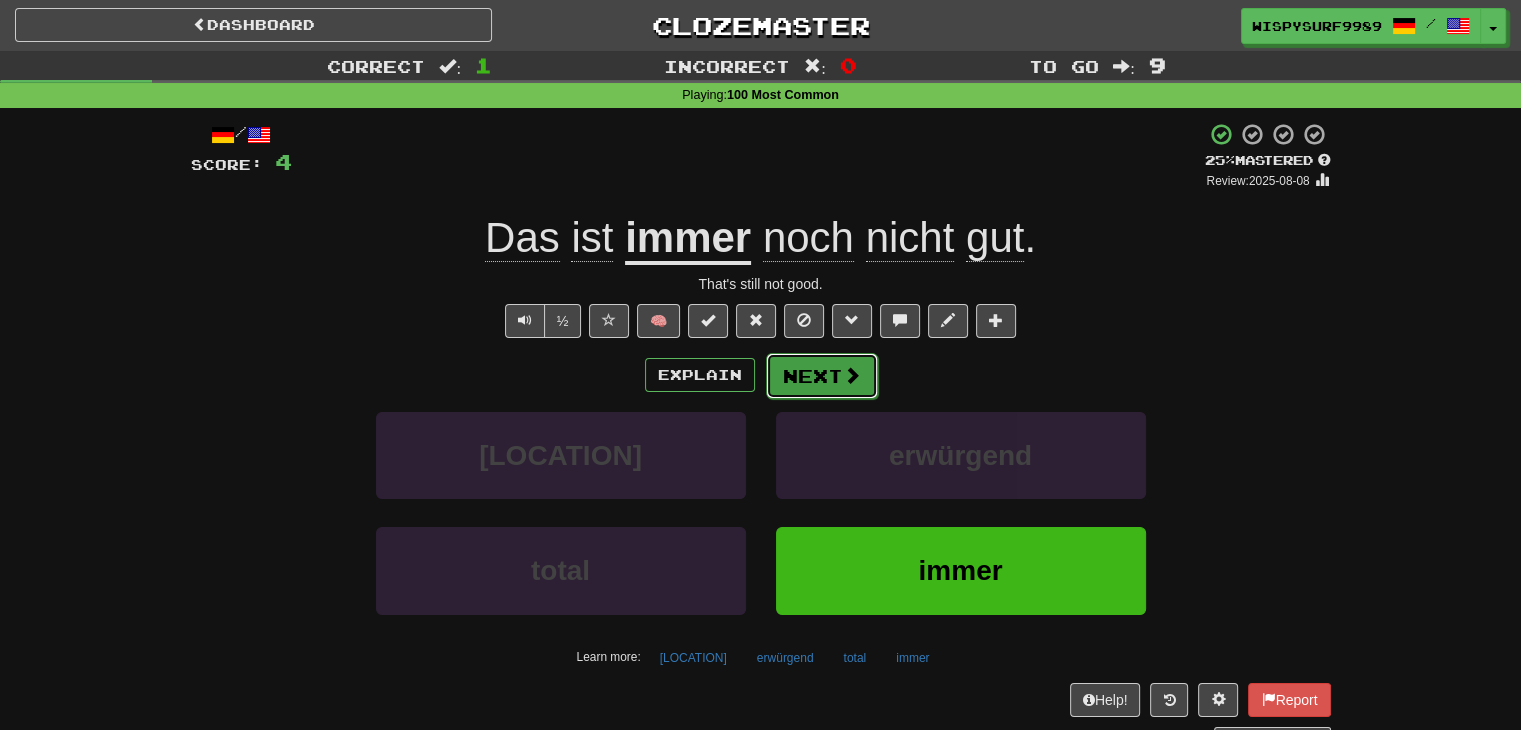 click on "Next" at bounding box center (822, 376) 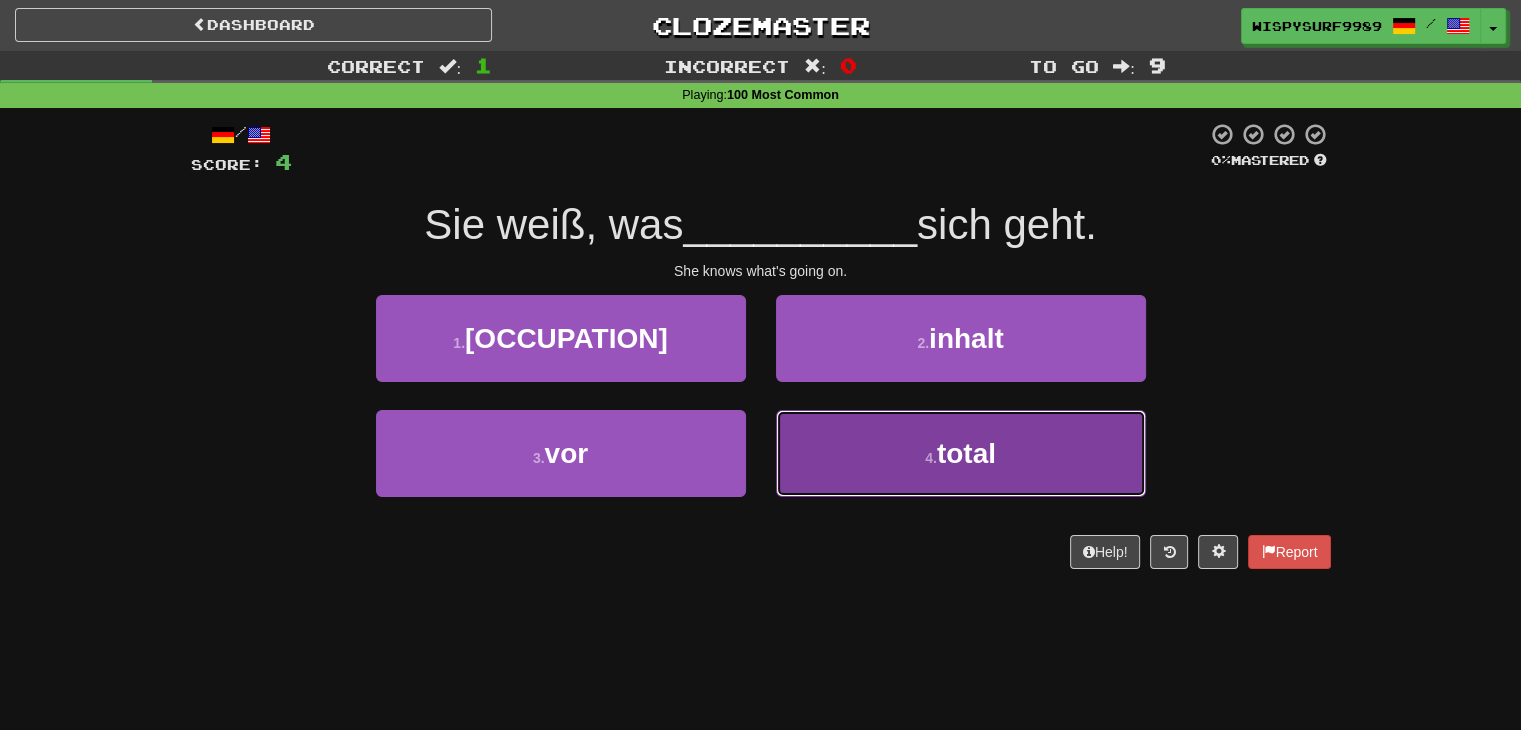 click on "4 .  total" at bounding box center [961, 453] 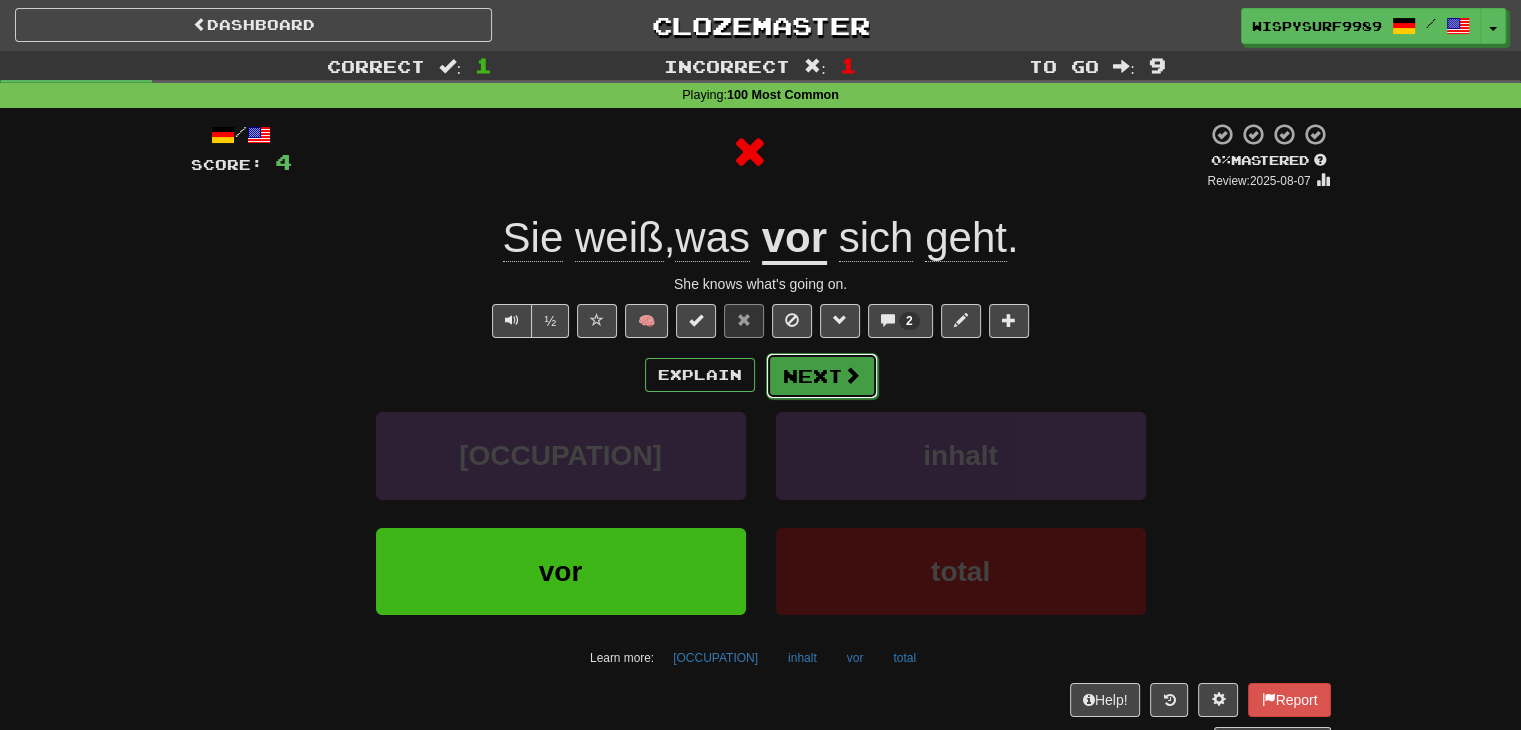 click on "Next" at bounding box center [822, 376] 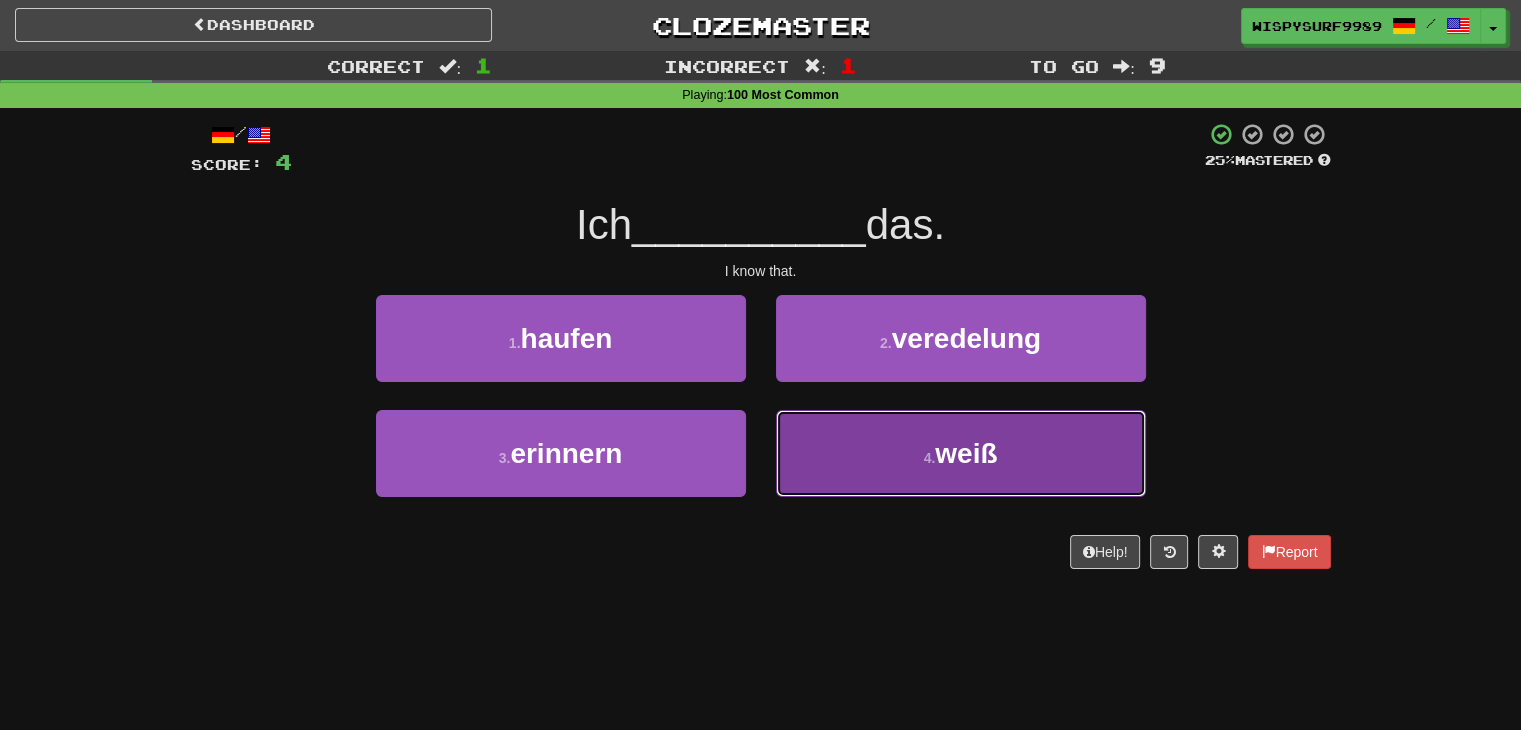 click on "4 .  weiß" at bounding box center [961, 453] 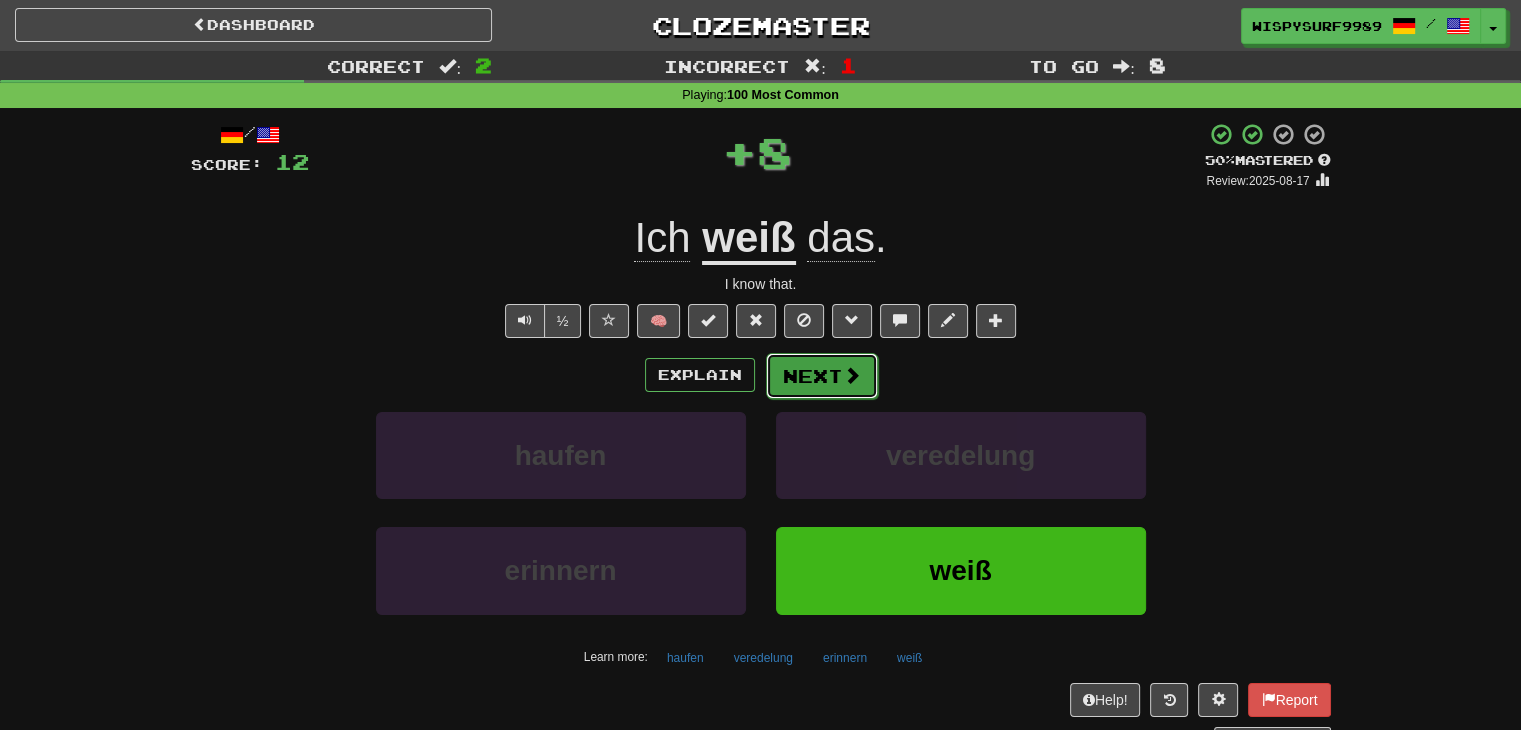 click on "Next" at bounding box center (822, 376) 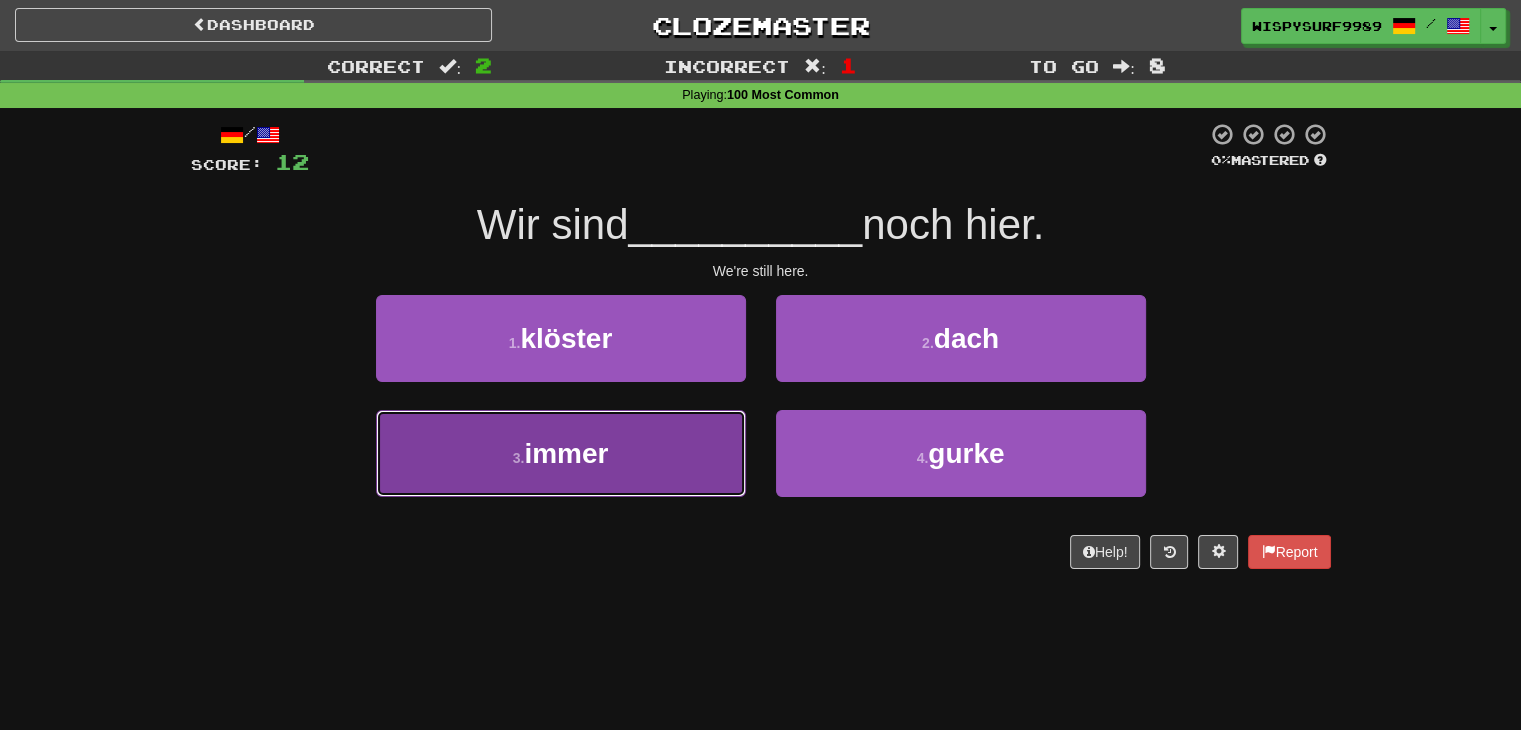 click on "3 .  immer" at bounding box center (561, 453) 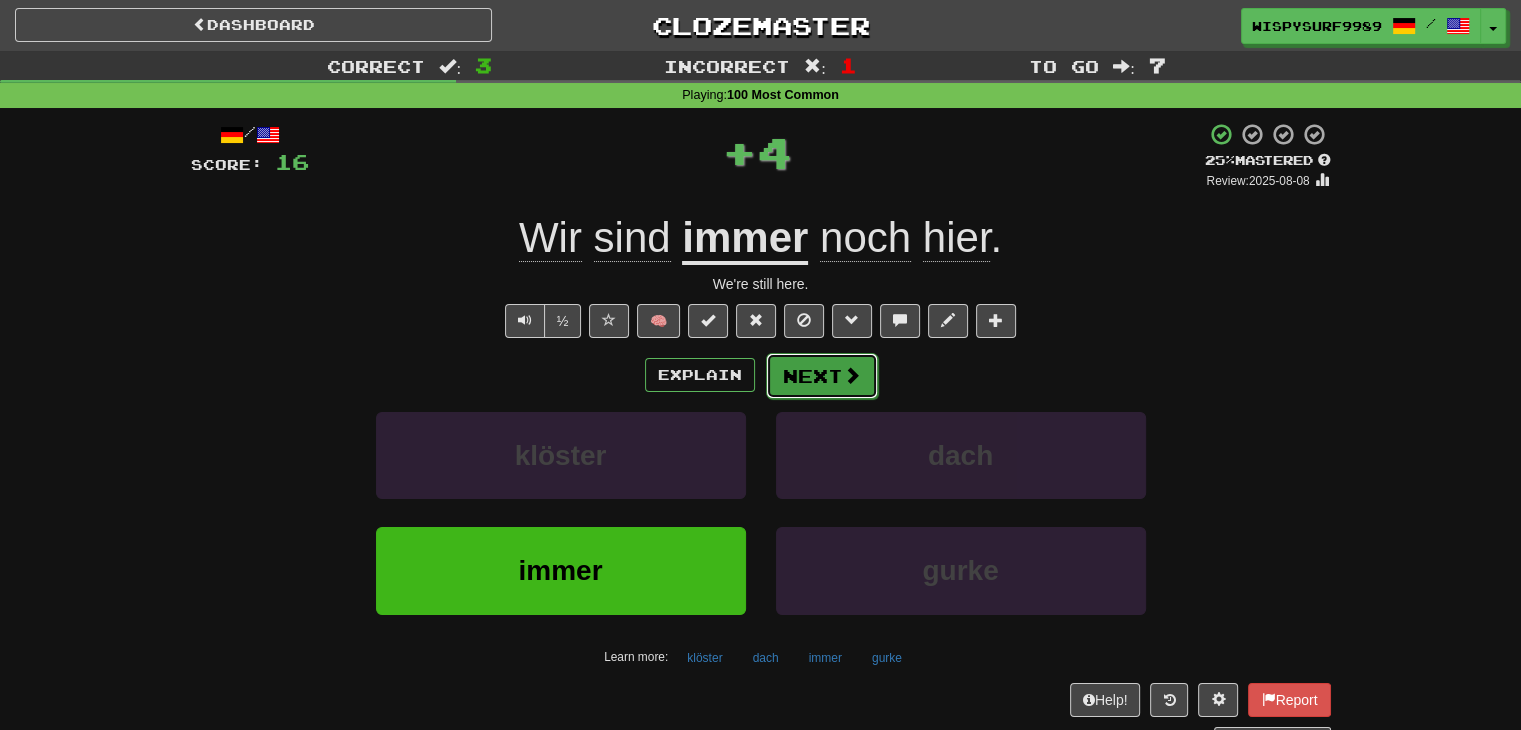 click on "Next" at bounding box center [822, 376] 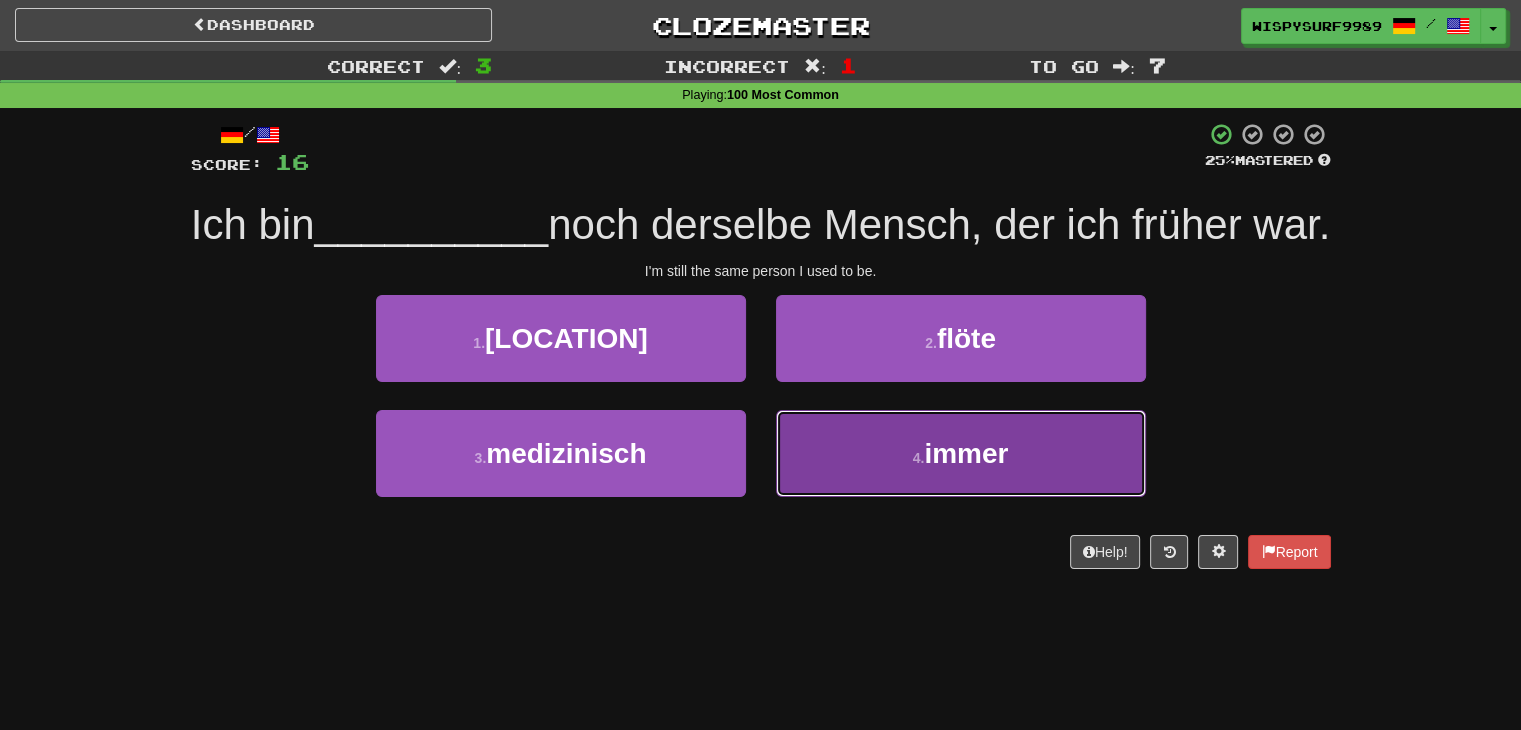 click on "4 .  immer" at bounding box center [961, 453] 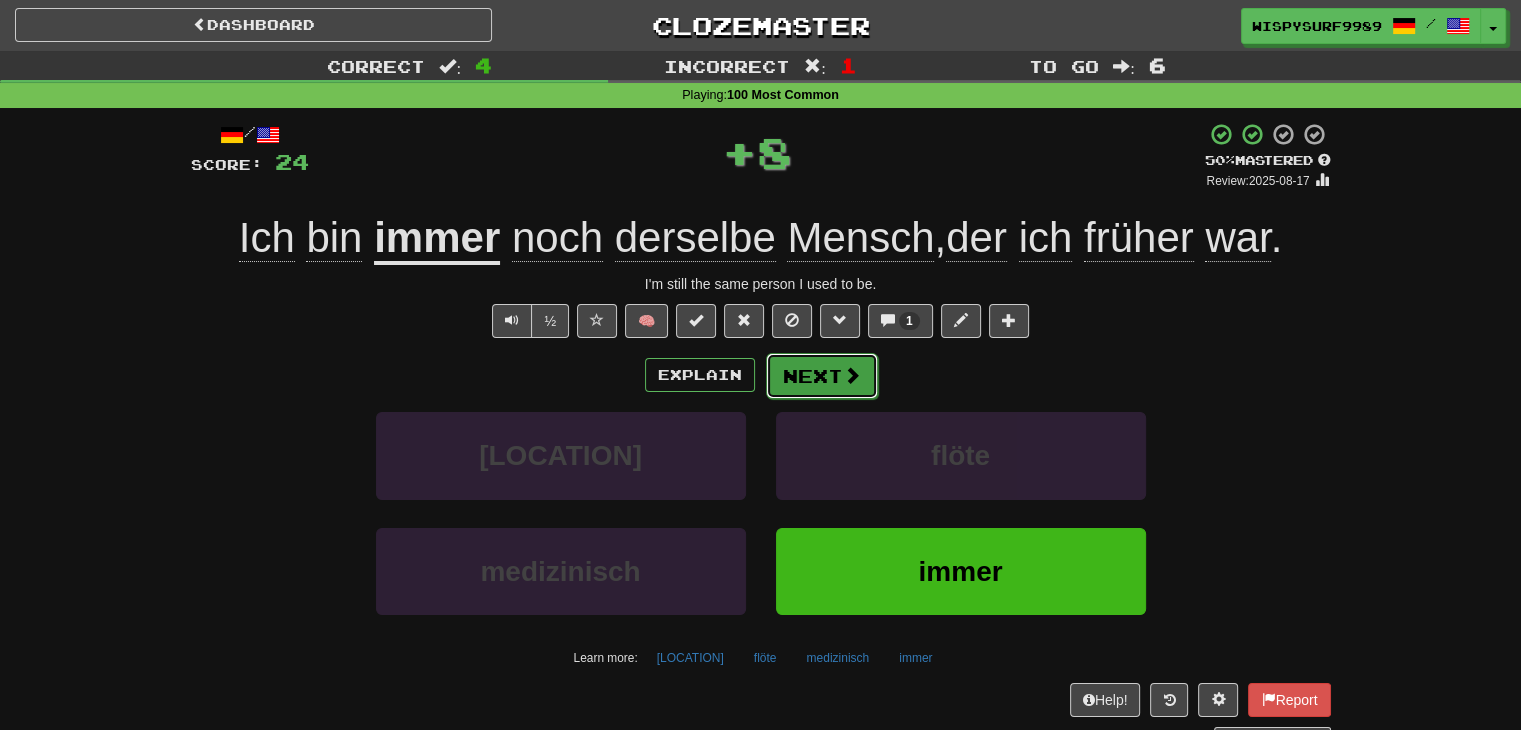click on "Next" at bounding box center (822, 376) 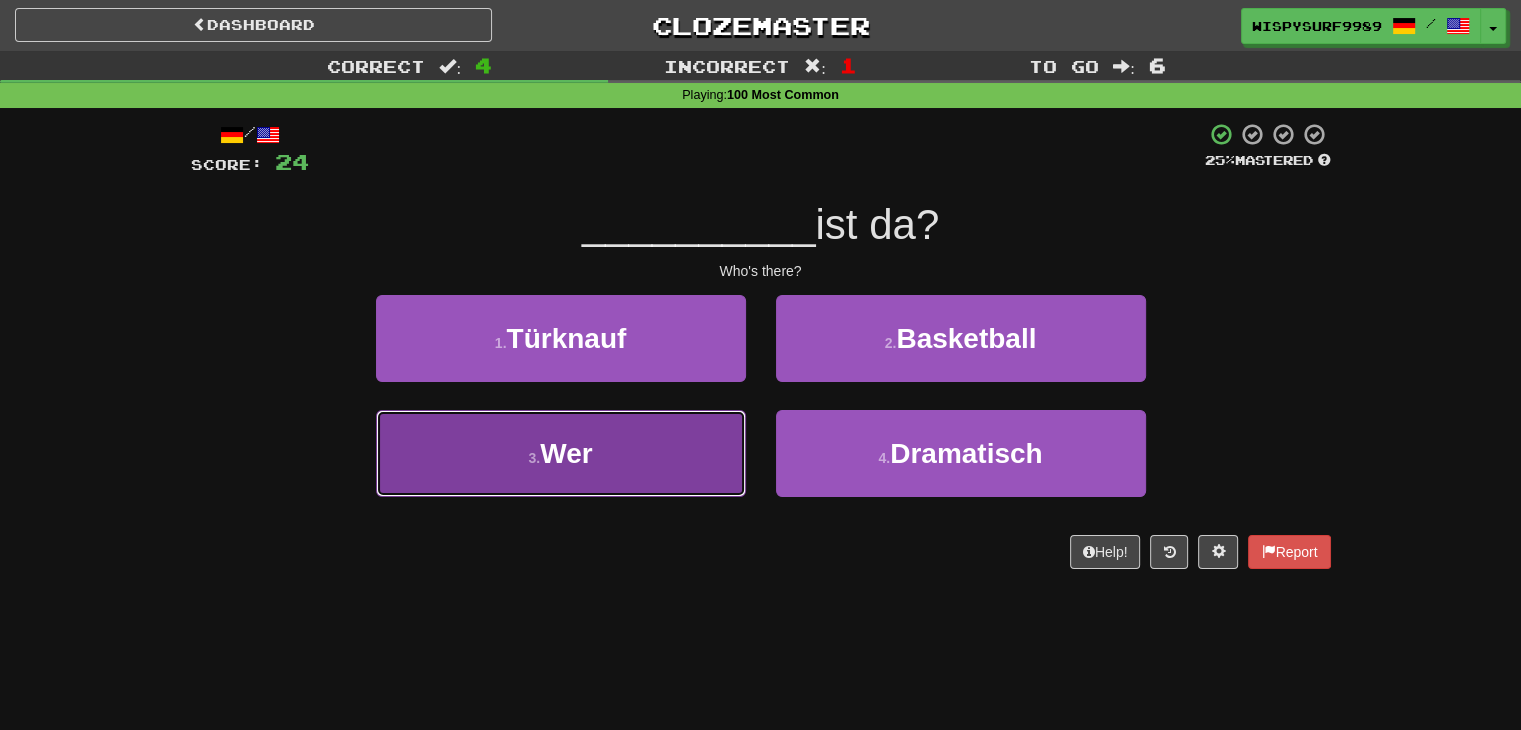 click on "3 .  Wer" at bounding box center [561, 453] 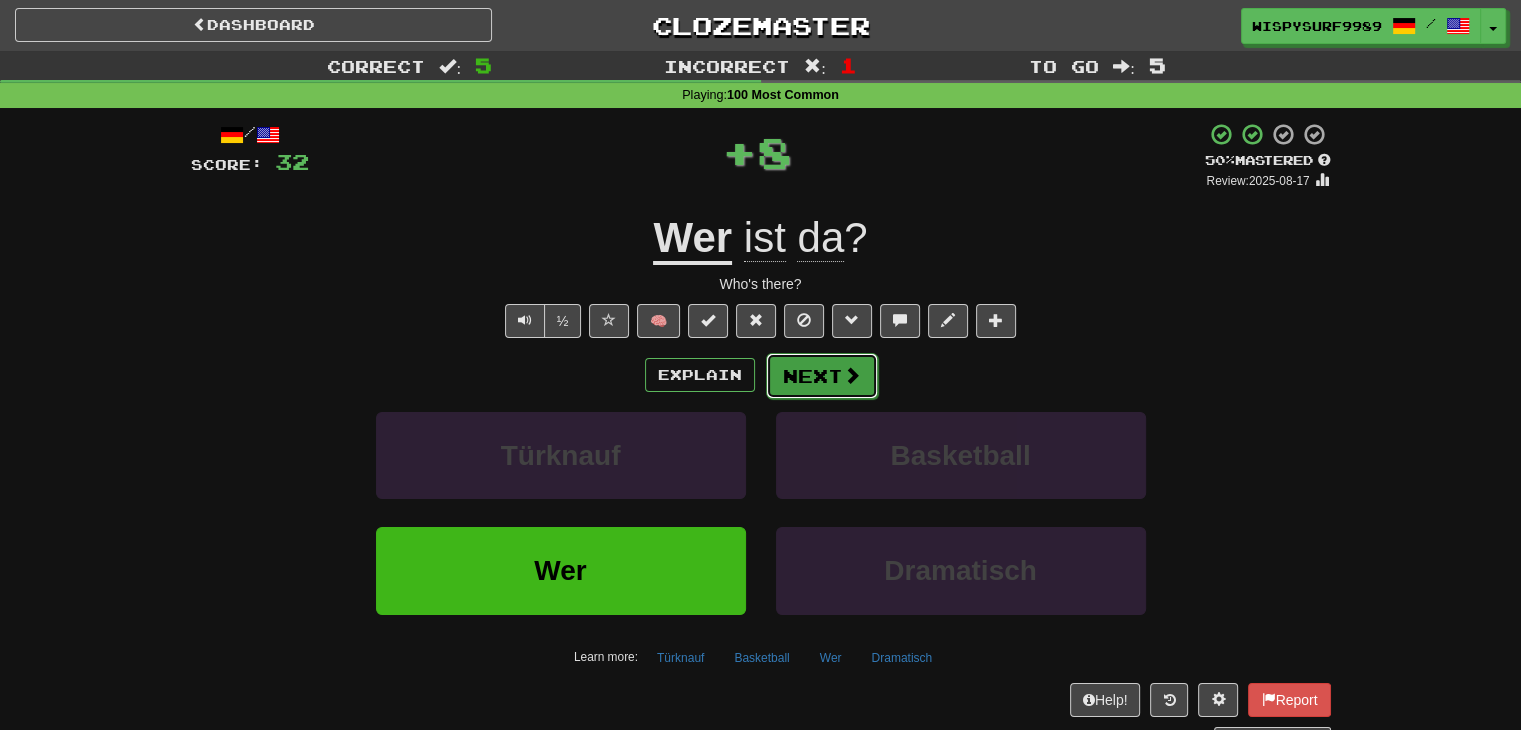 click on "Next" at bounding box center [822, 376] 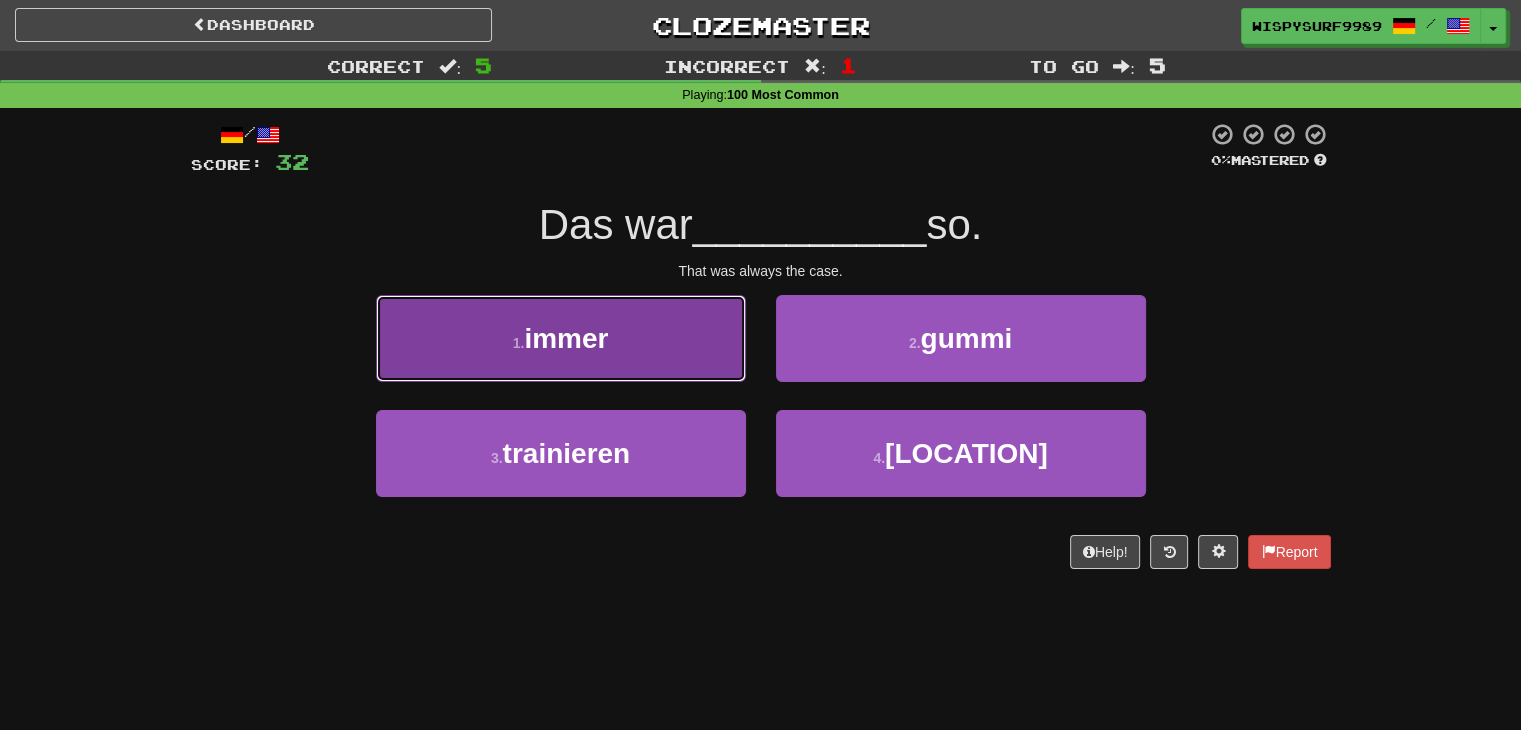 click on "1 .  immer" at bounding box center (561, 338) 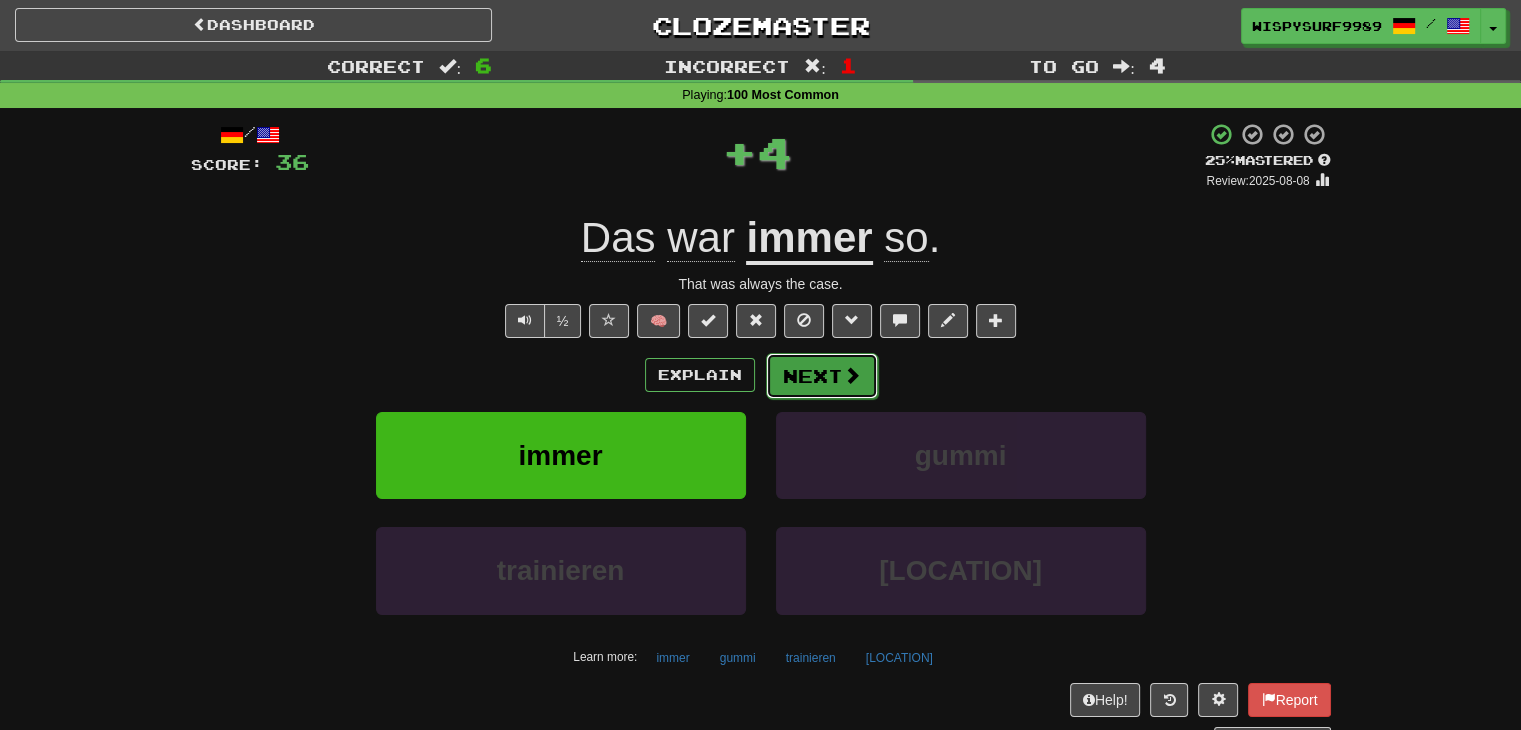 click at bounding box center (852, 375) 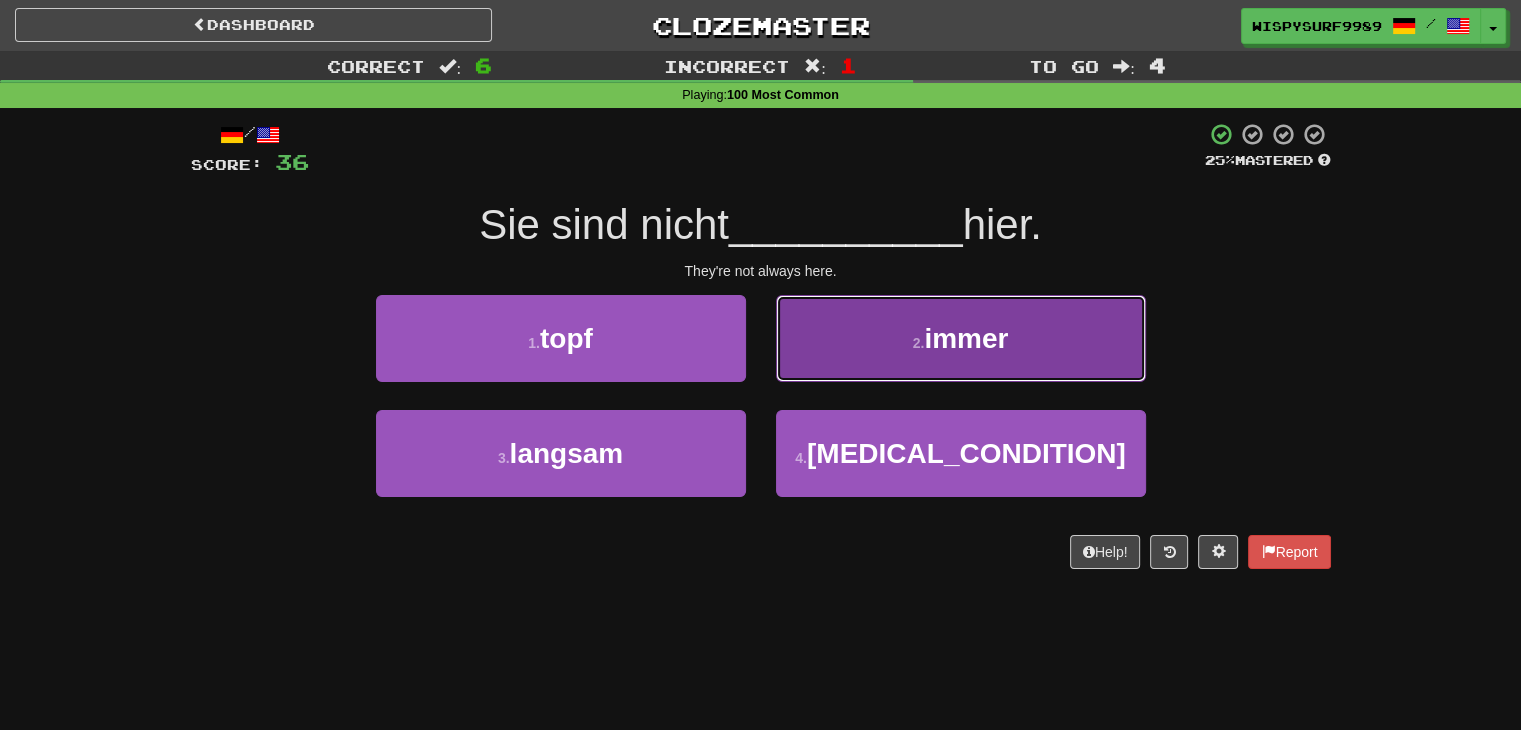 click on "2 .  immer" at bounding box center [961, 338] 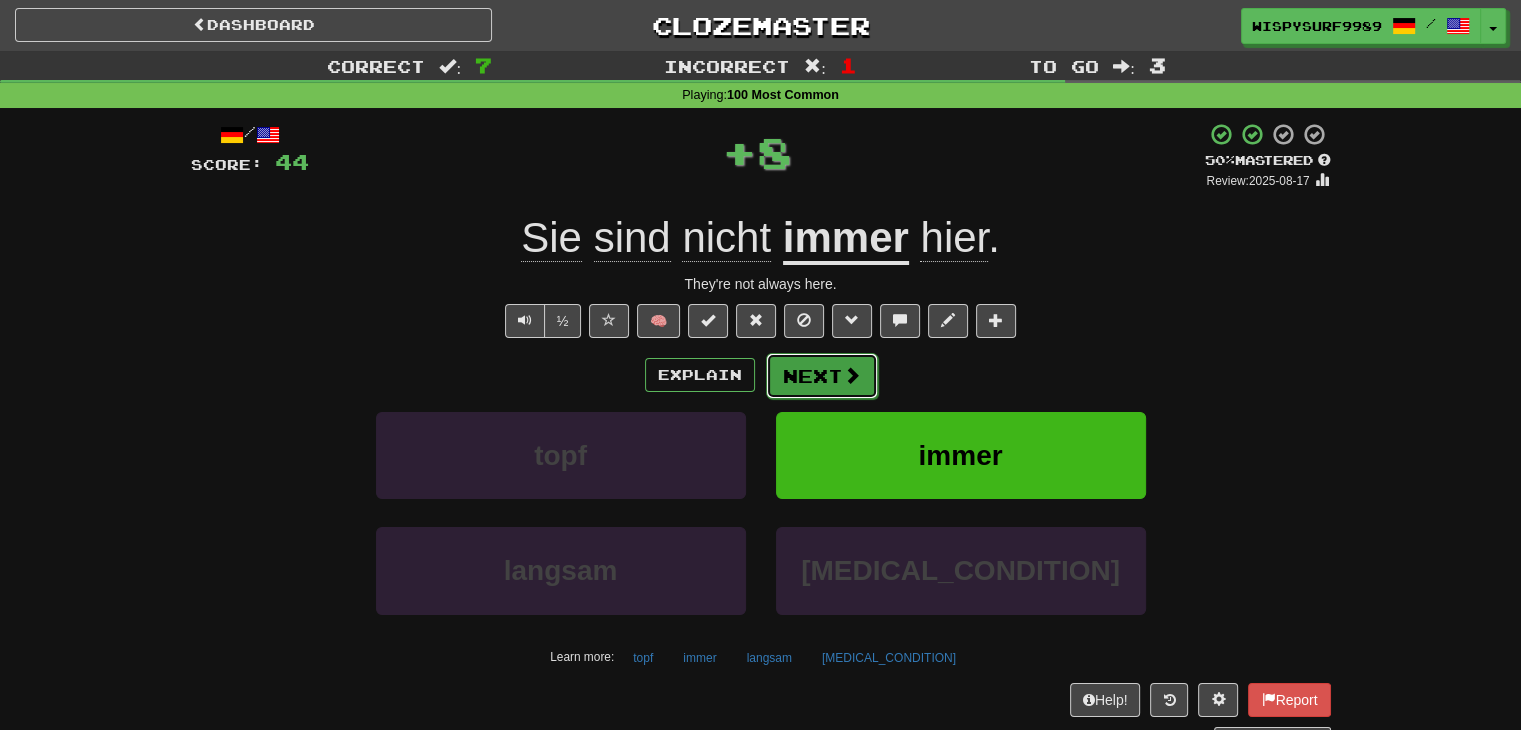 click on "Next" at bounding box center (822, 376) 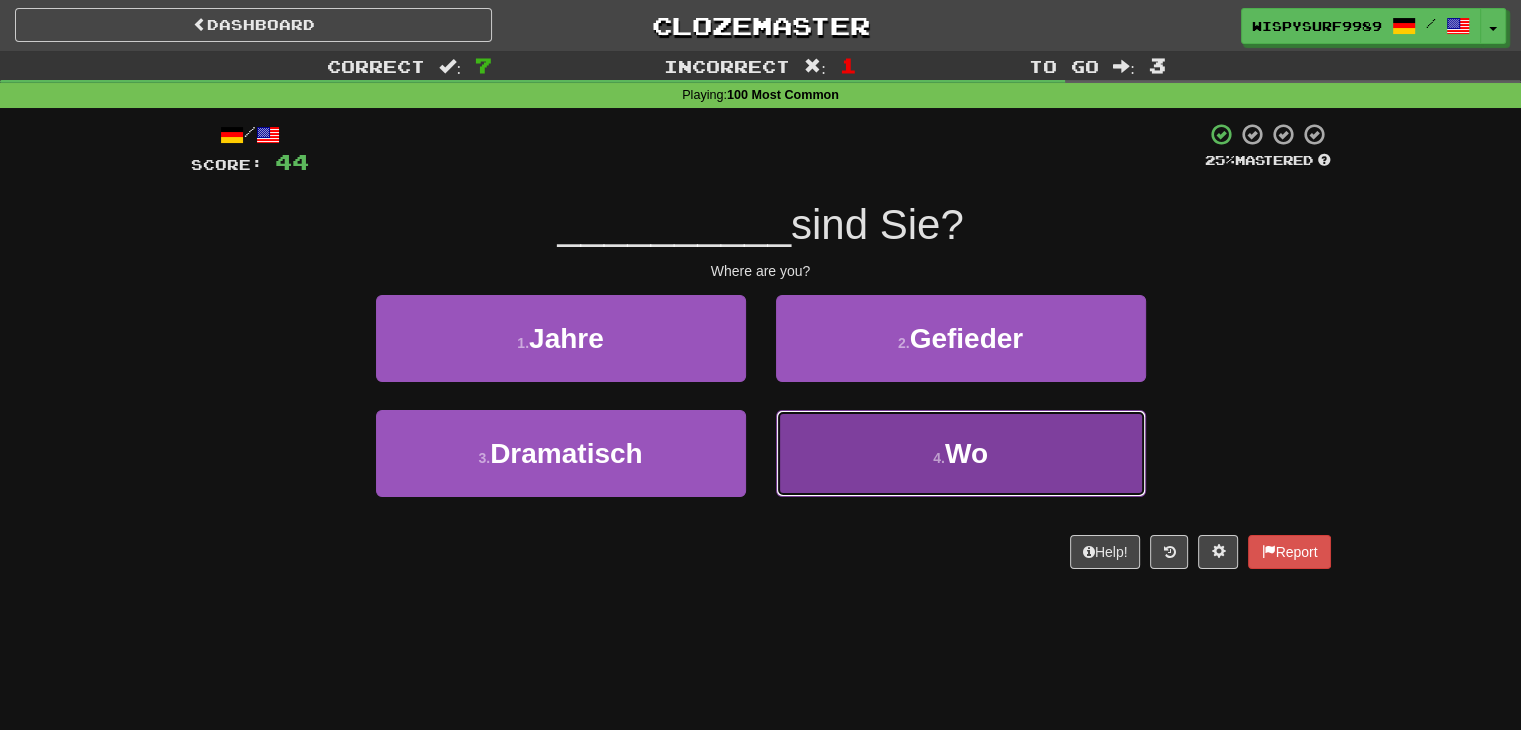 click on "4 .  Wo" at bounding box center (961, 453) 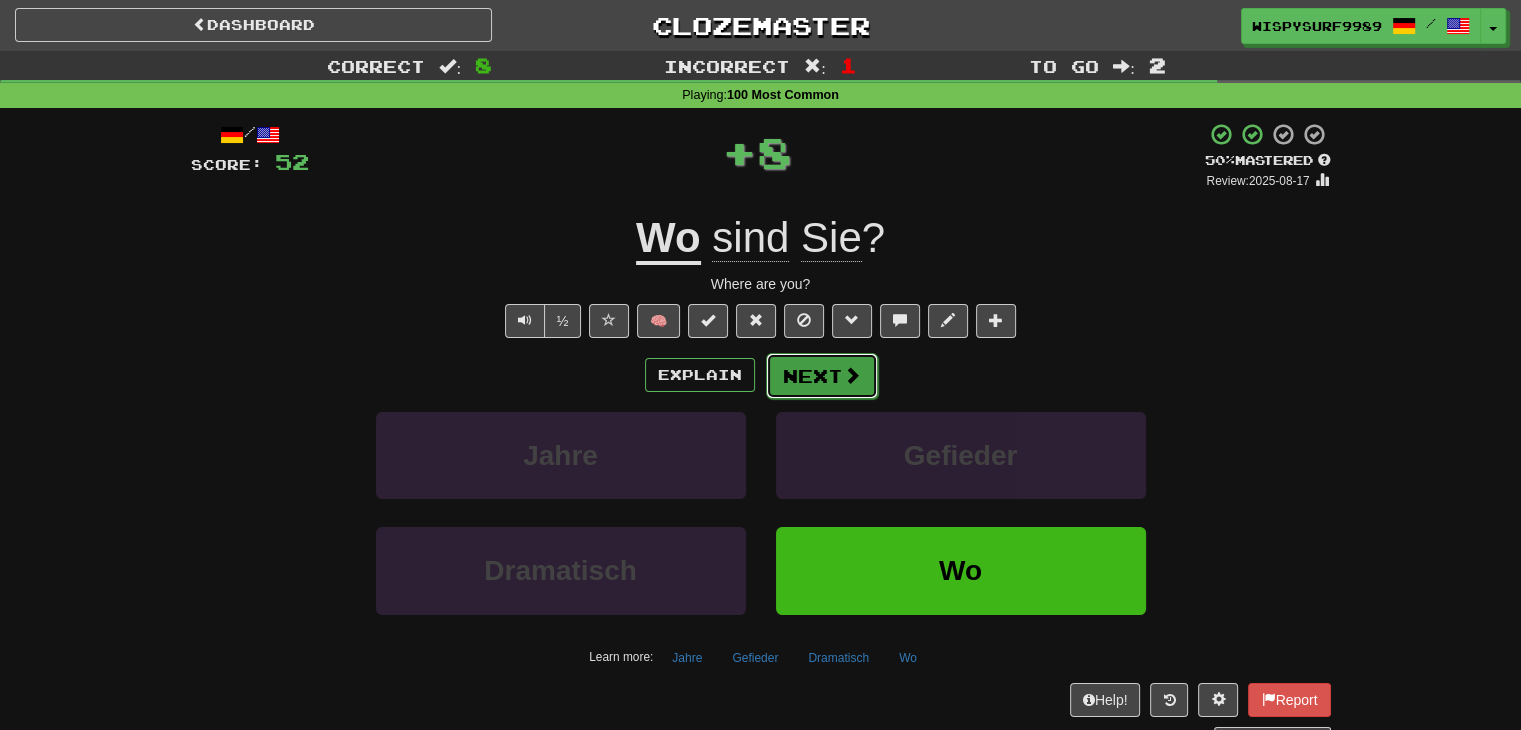 click on "Next" at bounding box center (822, 376) 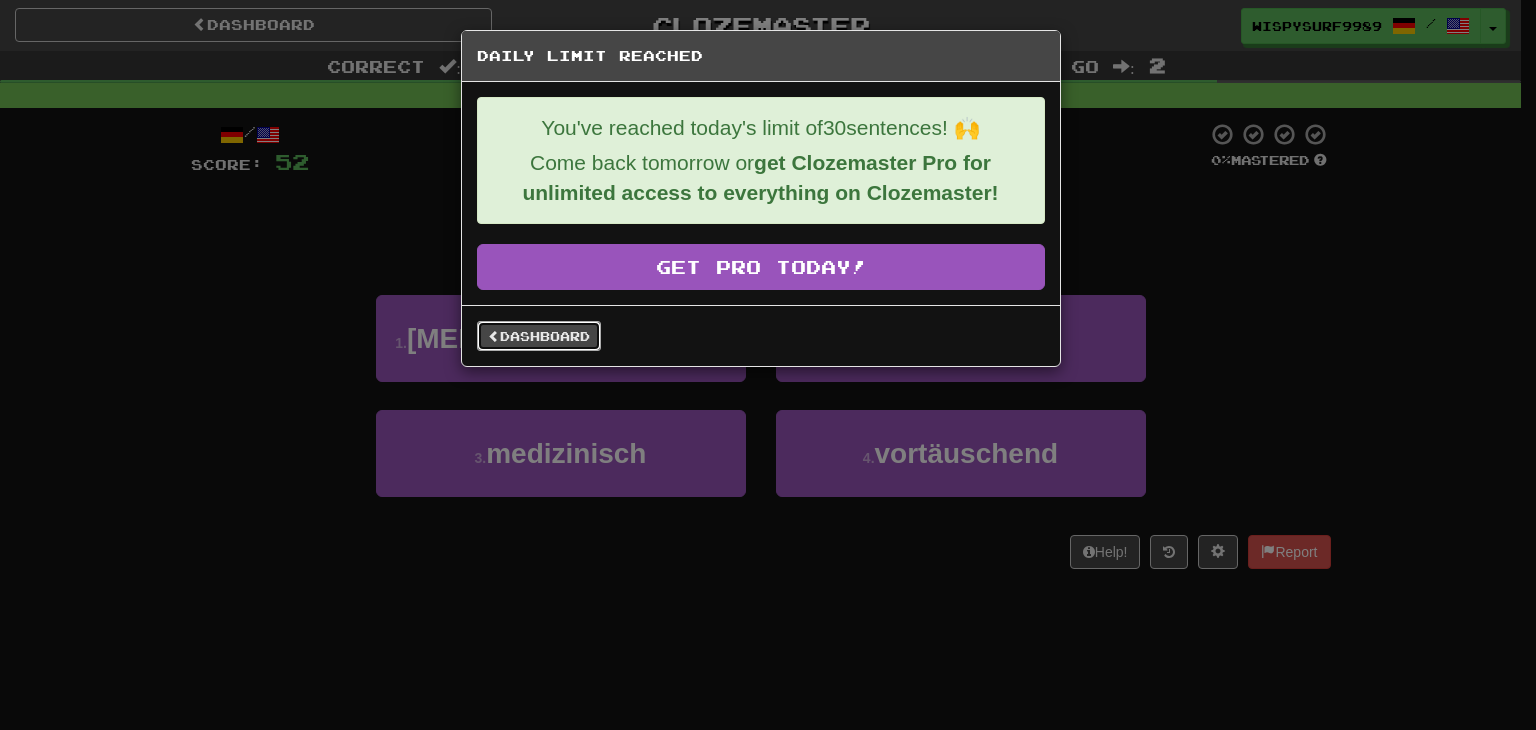 click on "Dashboard" at bounding box center (539, 336) 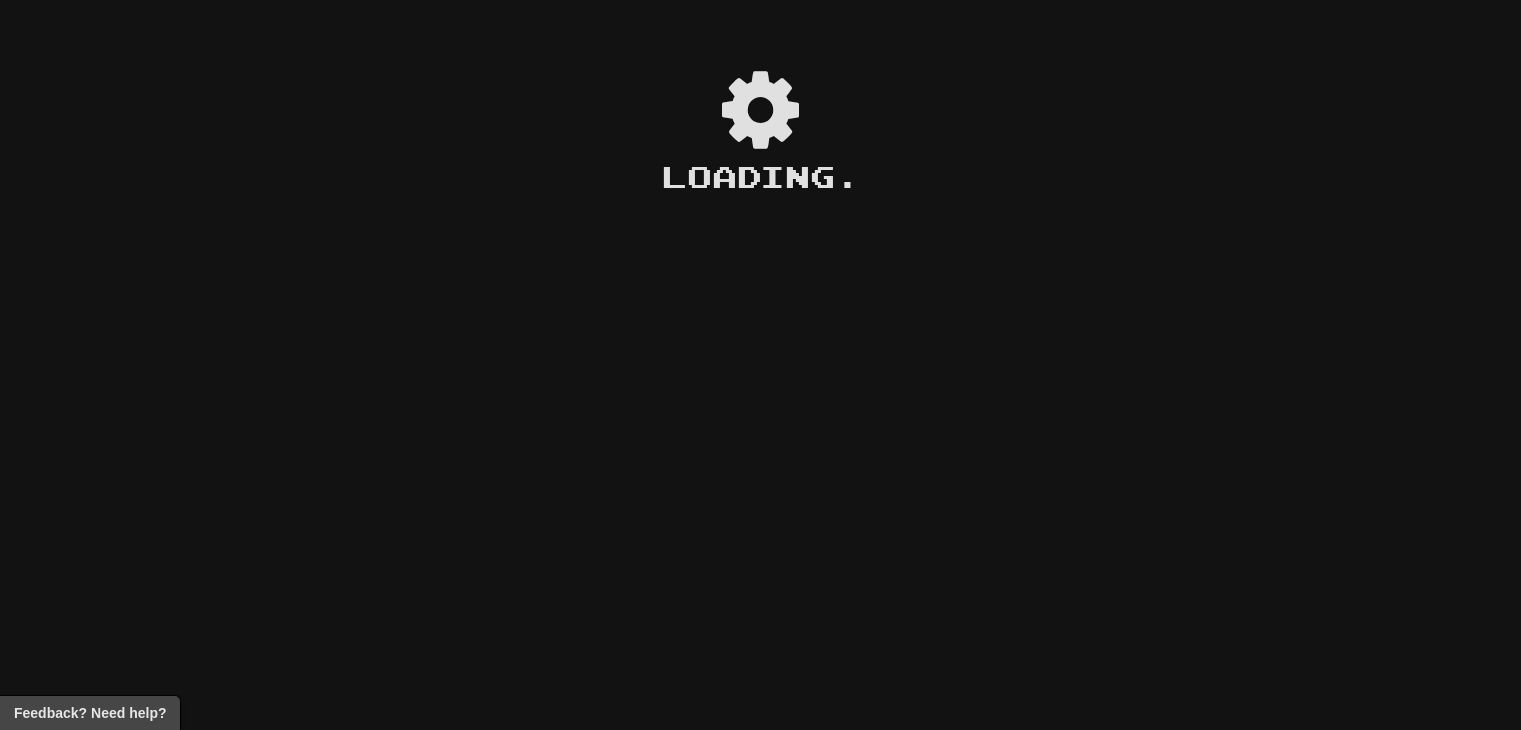 scroll, scrollTop: 0, scrollLeft: 0, axis: both 